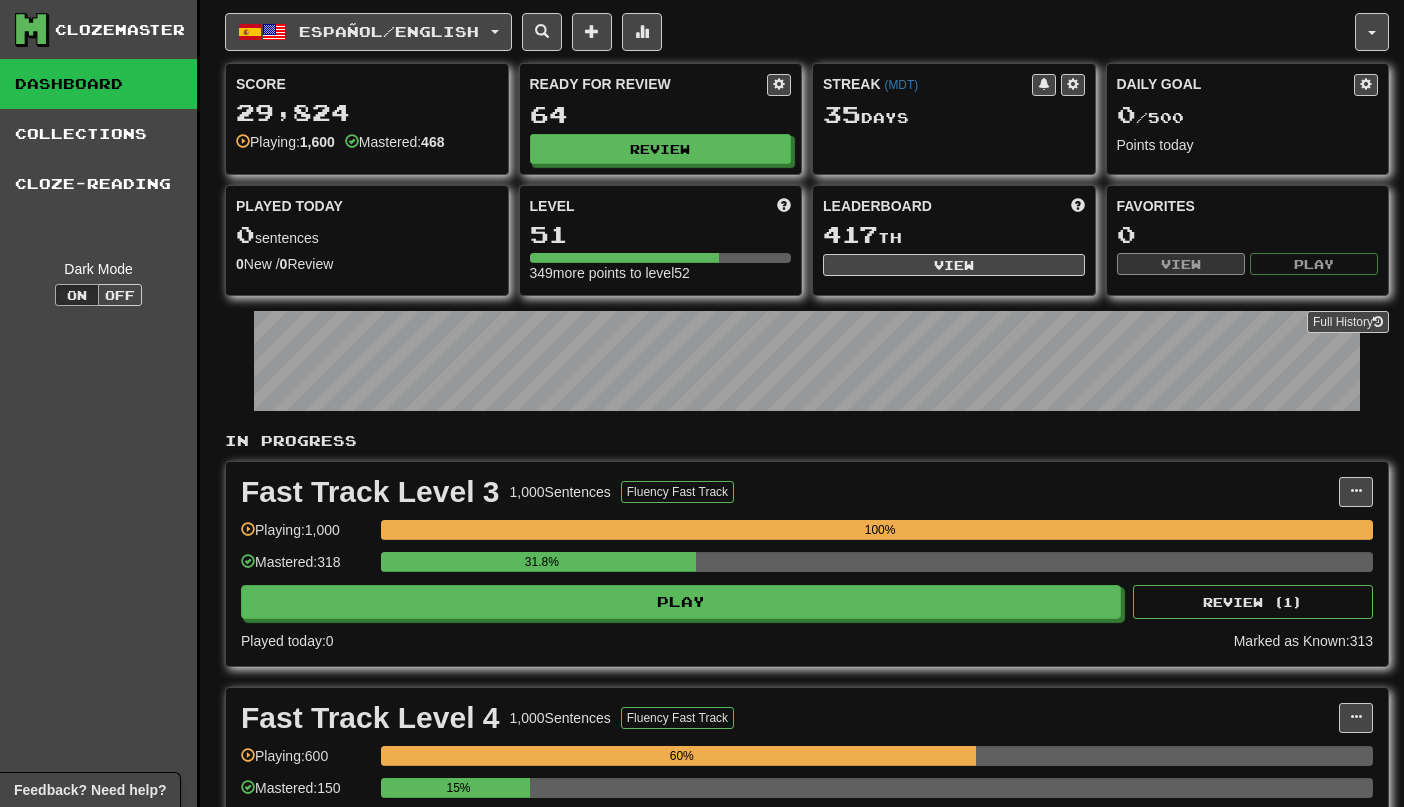 scroll, scrollTop: 0, scrollLeft: 0, axis: both 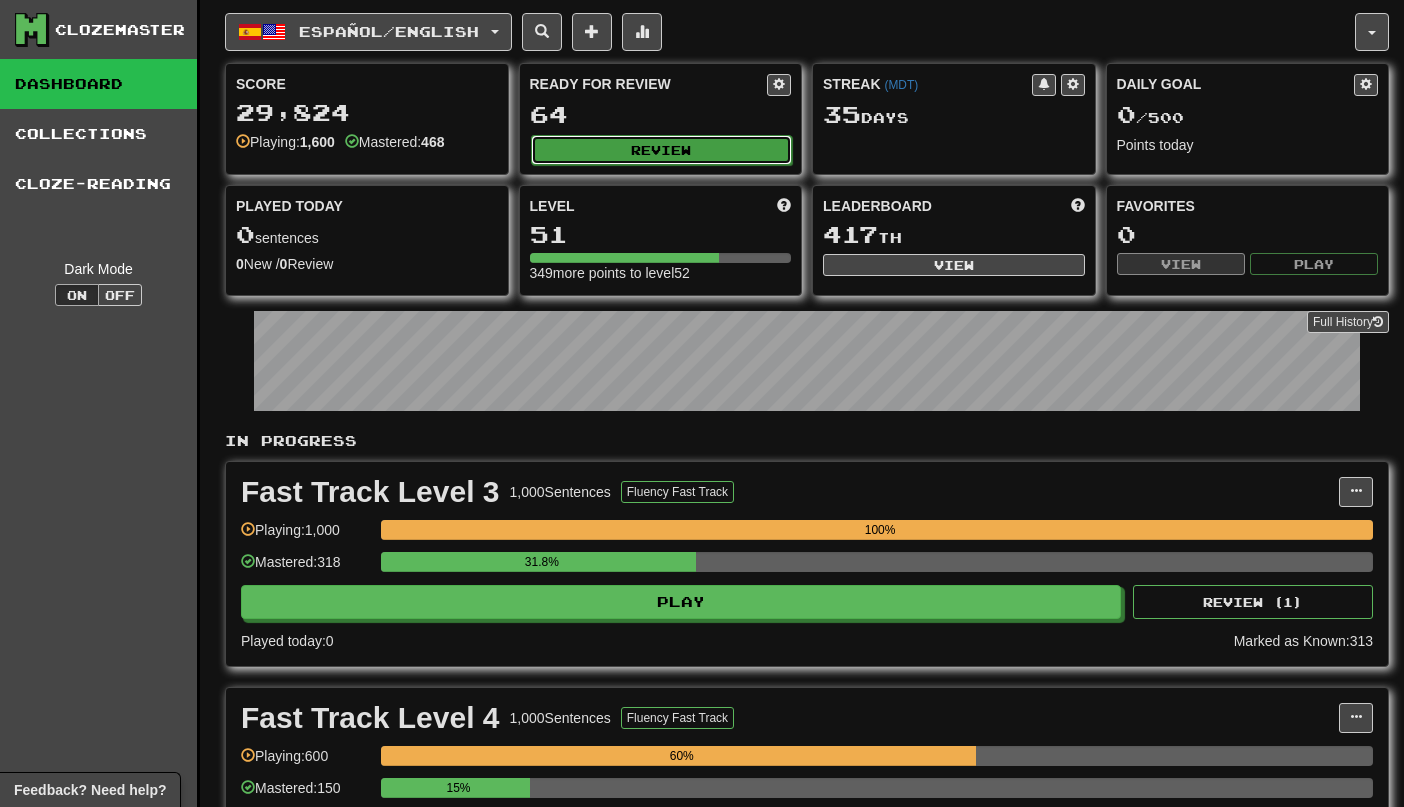 click on "Review" at bounding box center [662, 150] 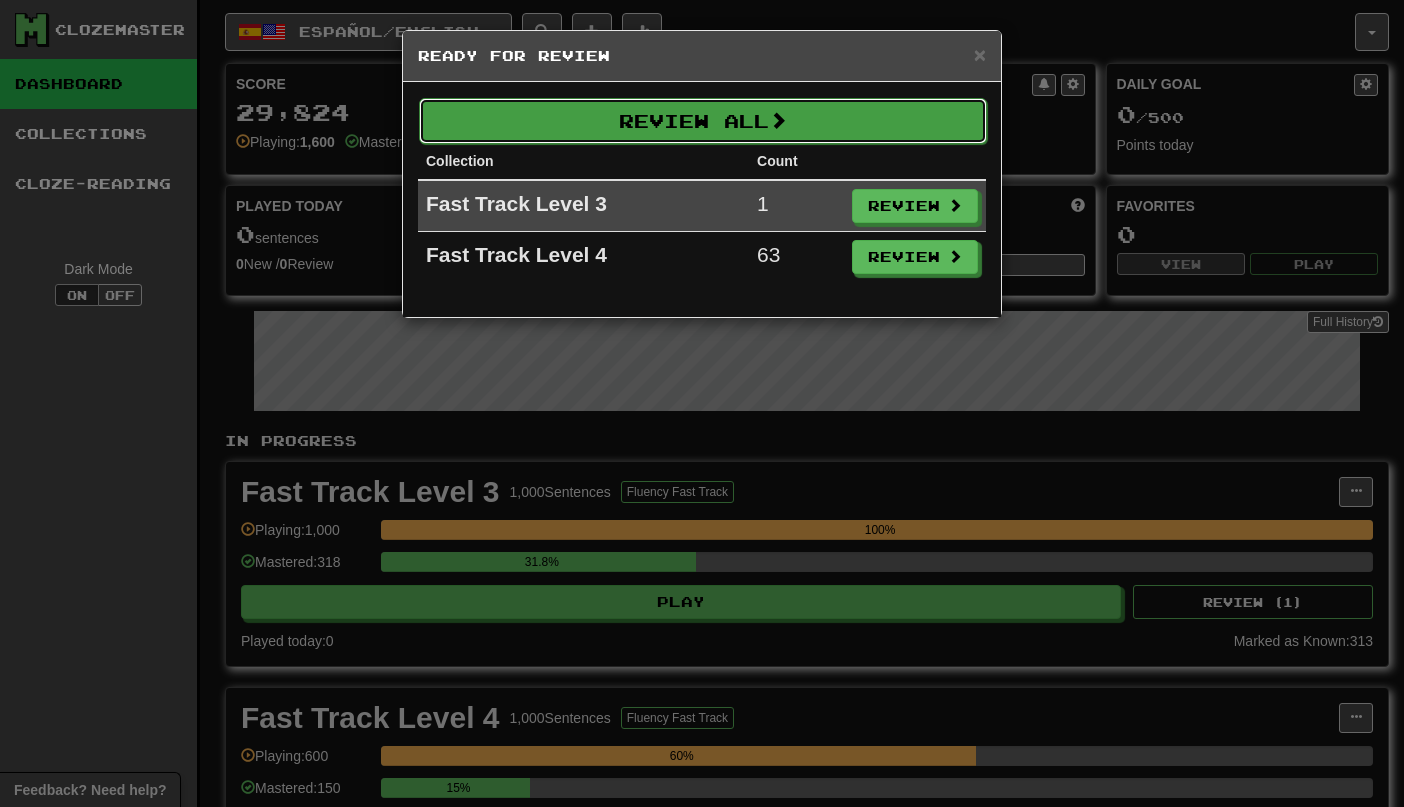 click on "Review All" at bounding box center (703, 121) 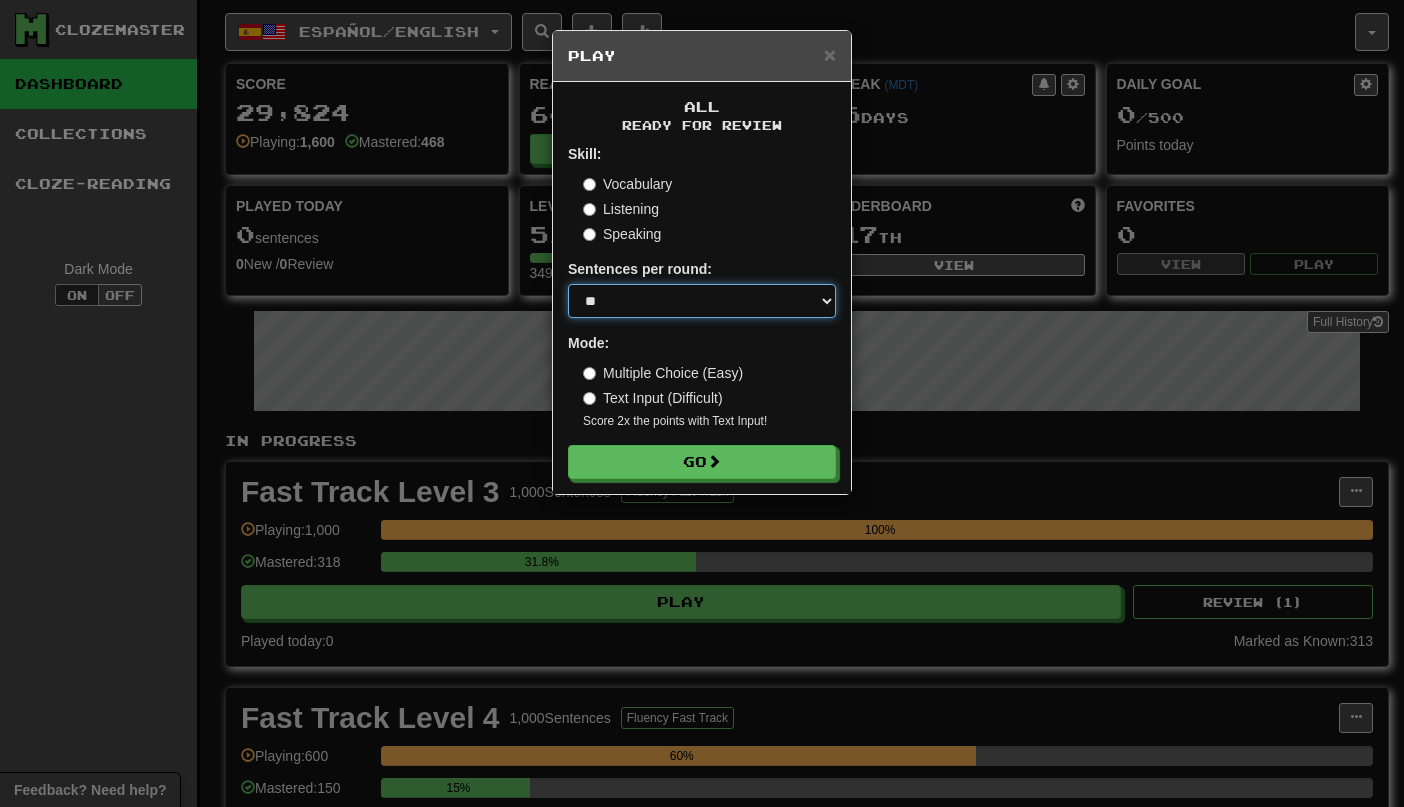 click on "* ** ** ** ** ** *** ********" at bounding box center [702, 301] 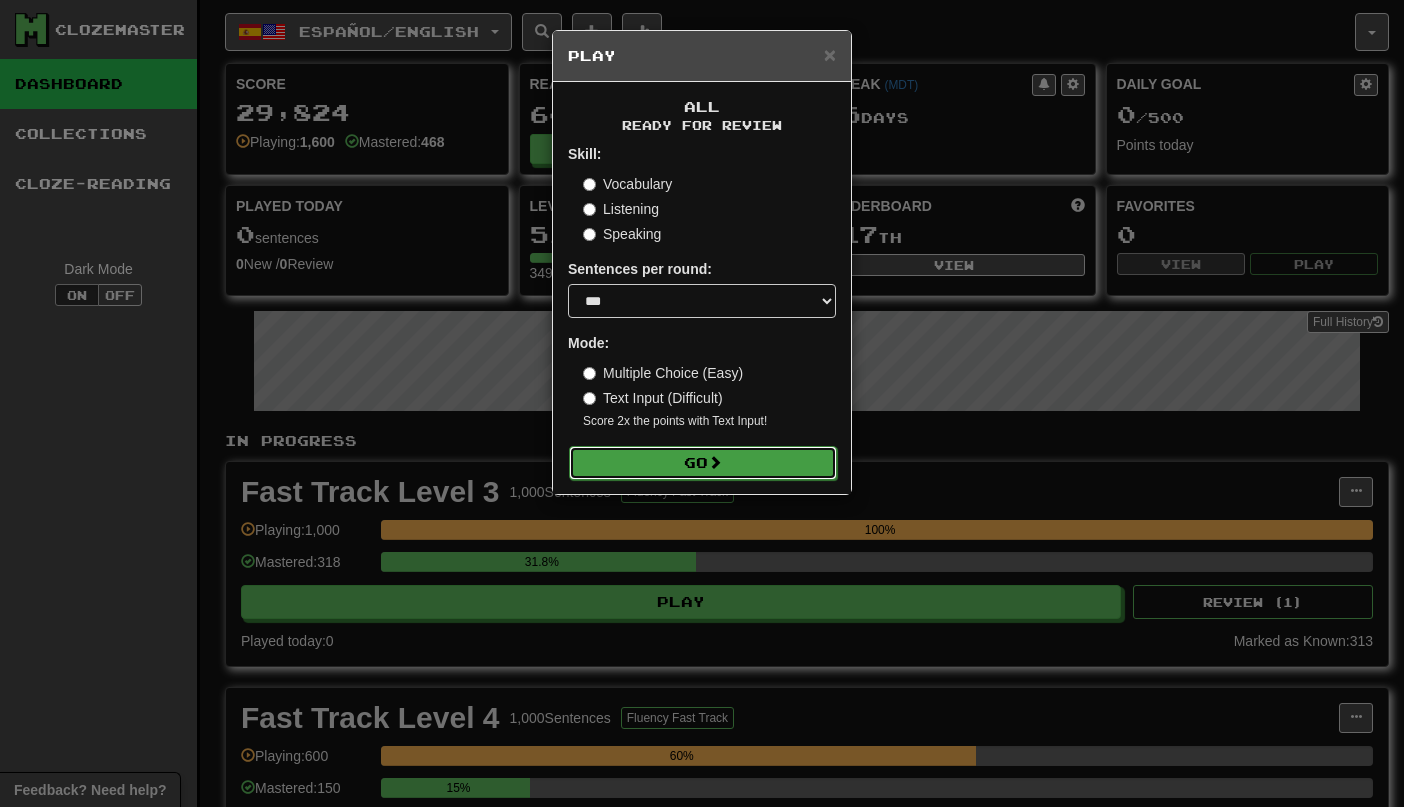 click on "Go" at bounding box center [703, 463] 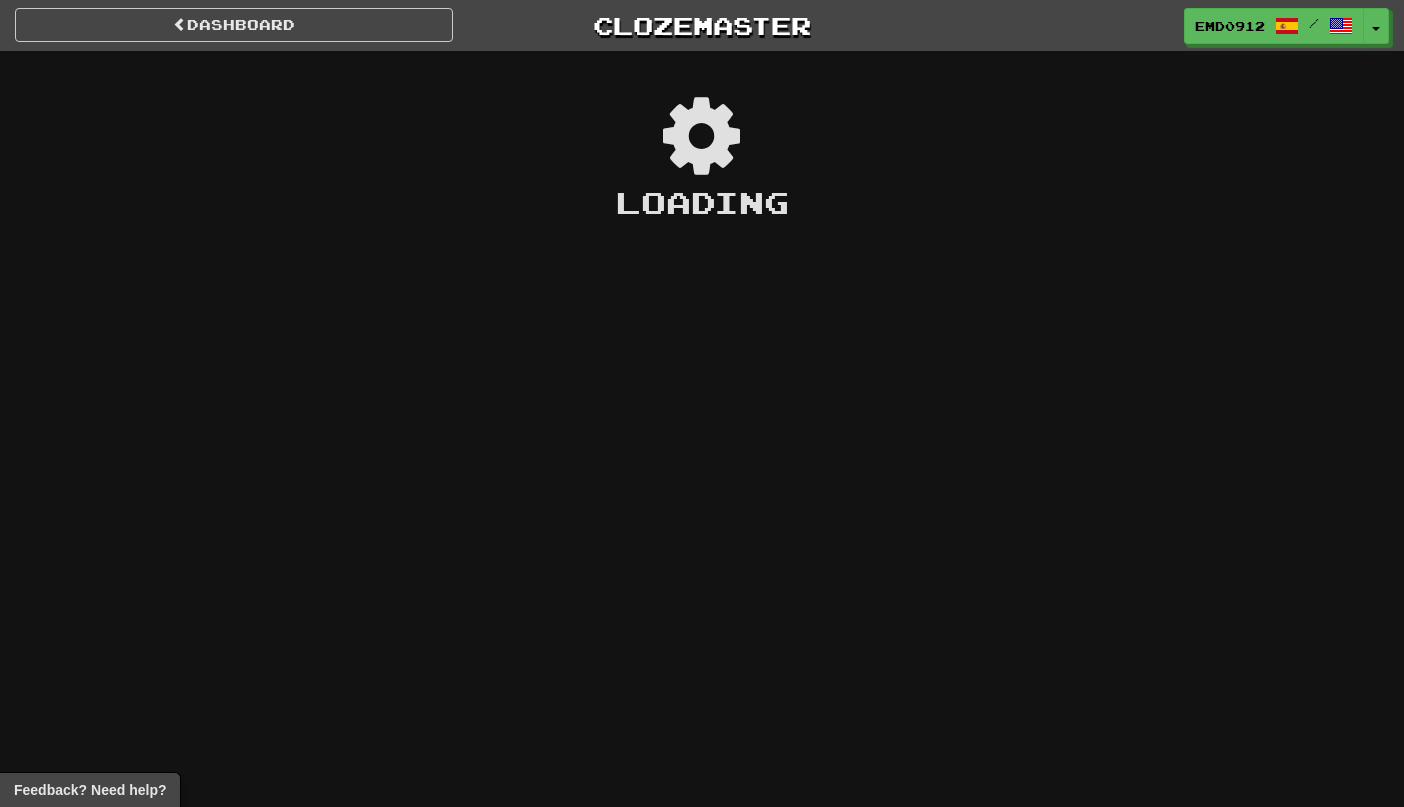 scroll, scrollTop: 0, scrollLeft: 0, axis: both 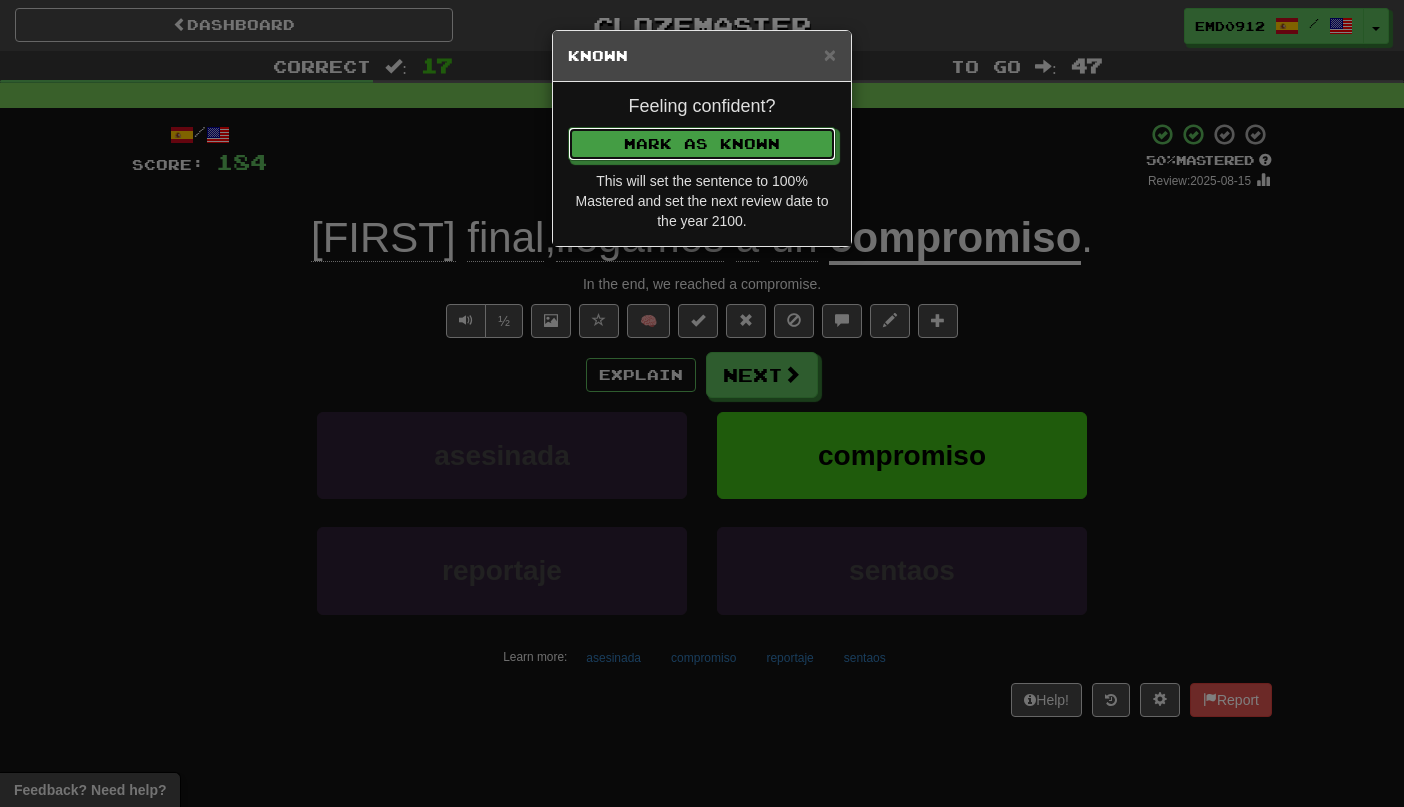 type 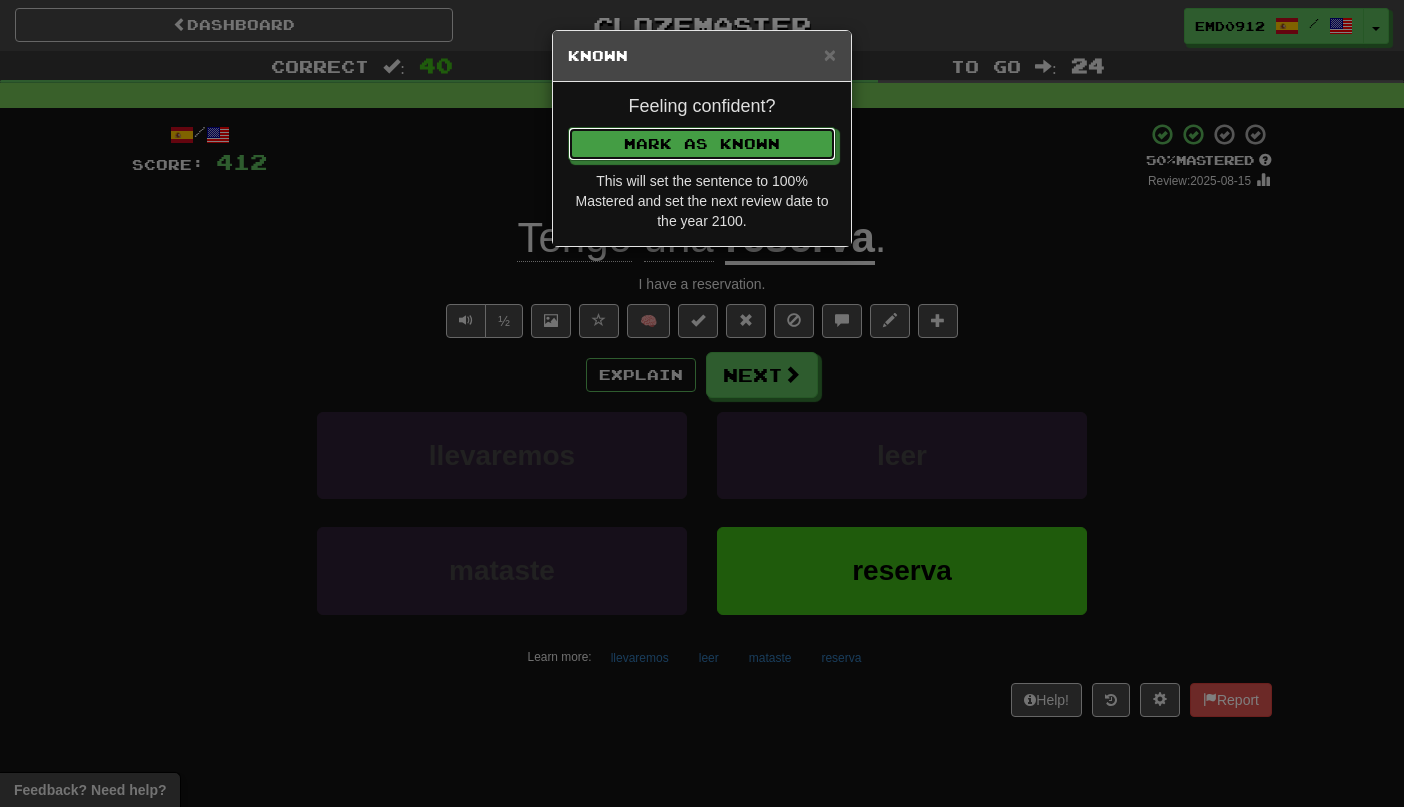 click on "Mark as Known" at bounding box center [702, 144] 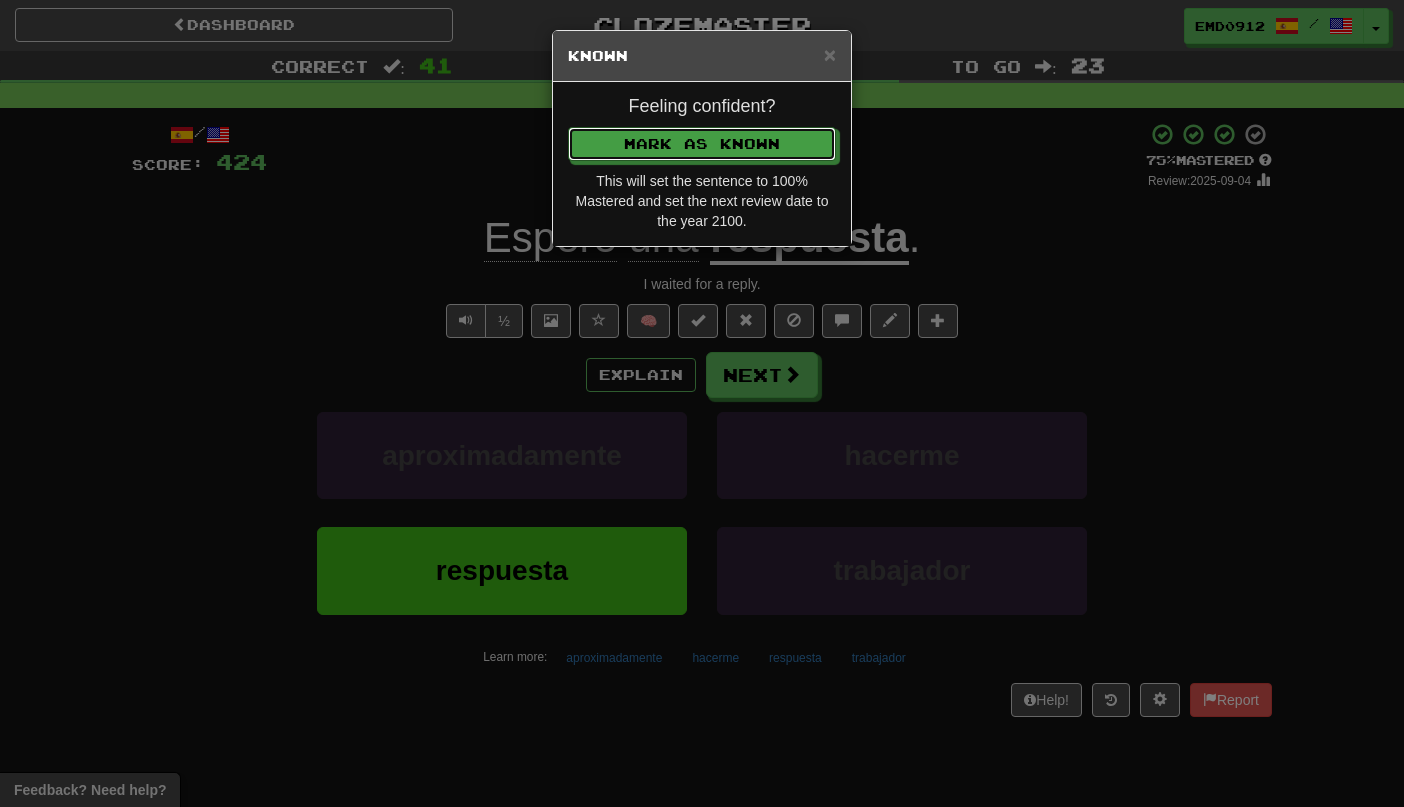 click on "Mark as Known" at bounding box center (702, 144) 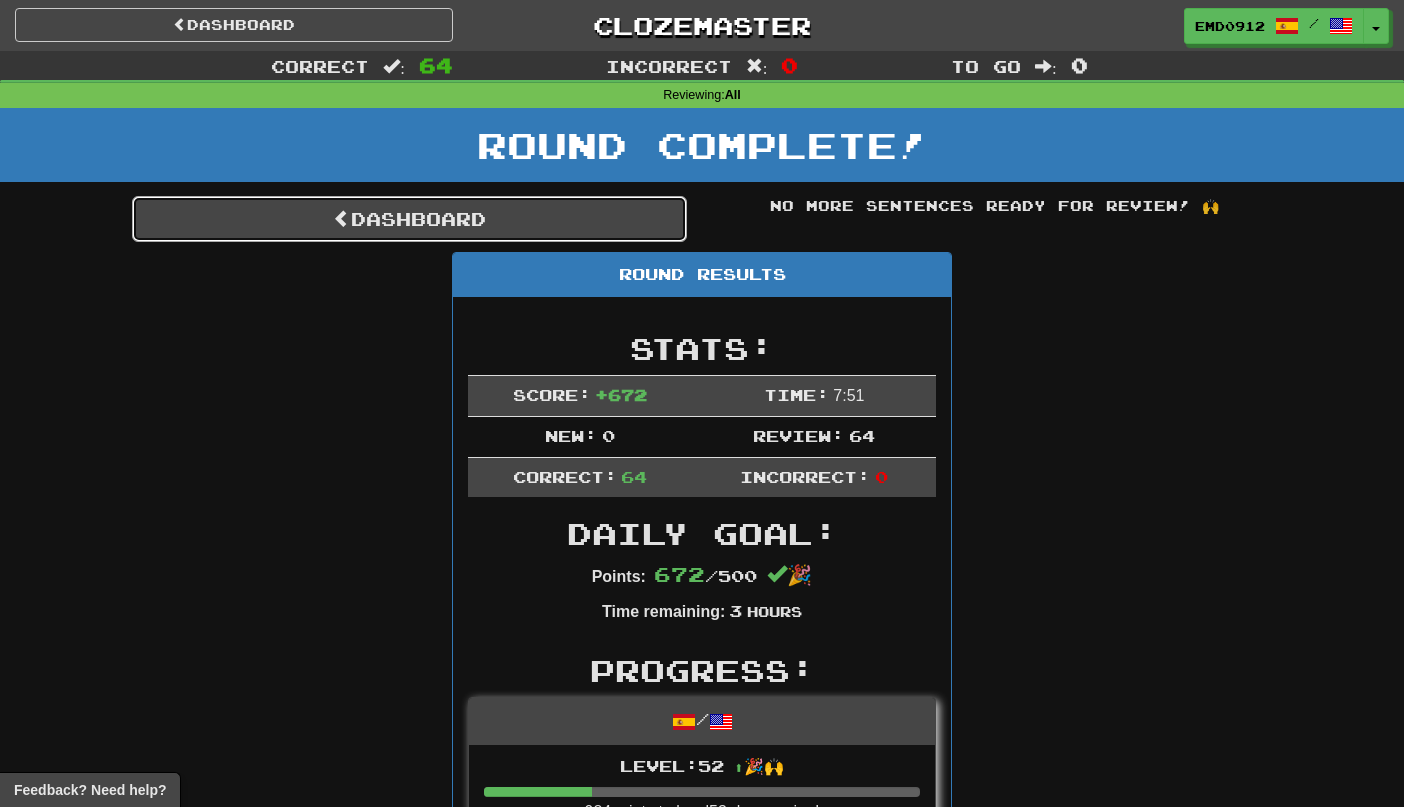 click on "Dashboard" at bounding box center [409, 219] 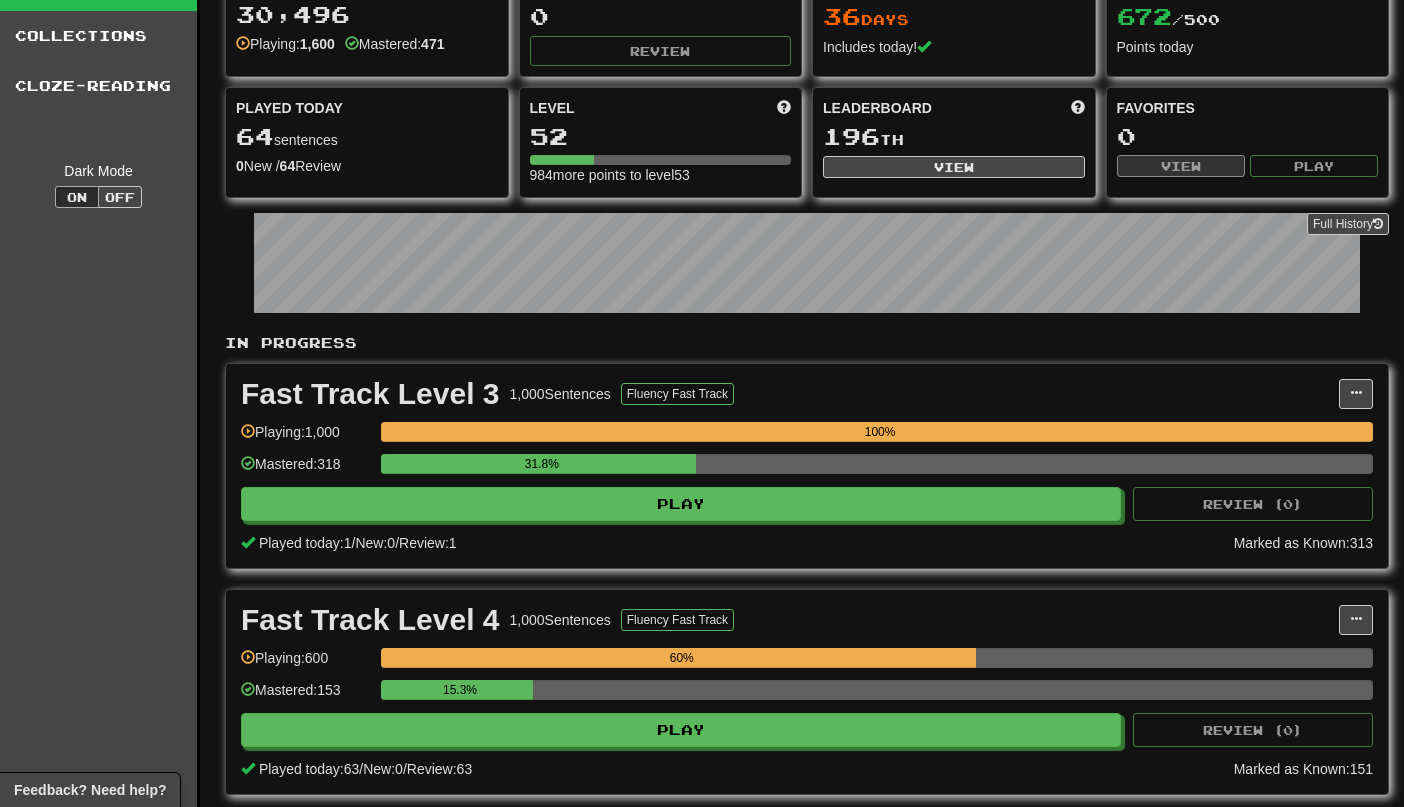 scroll, scrollTop: 99, scrollLeft: 0, axis: vertical 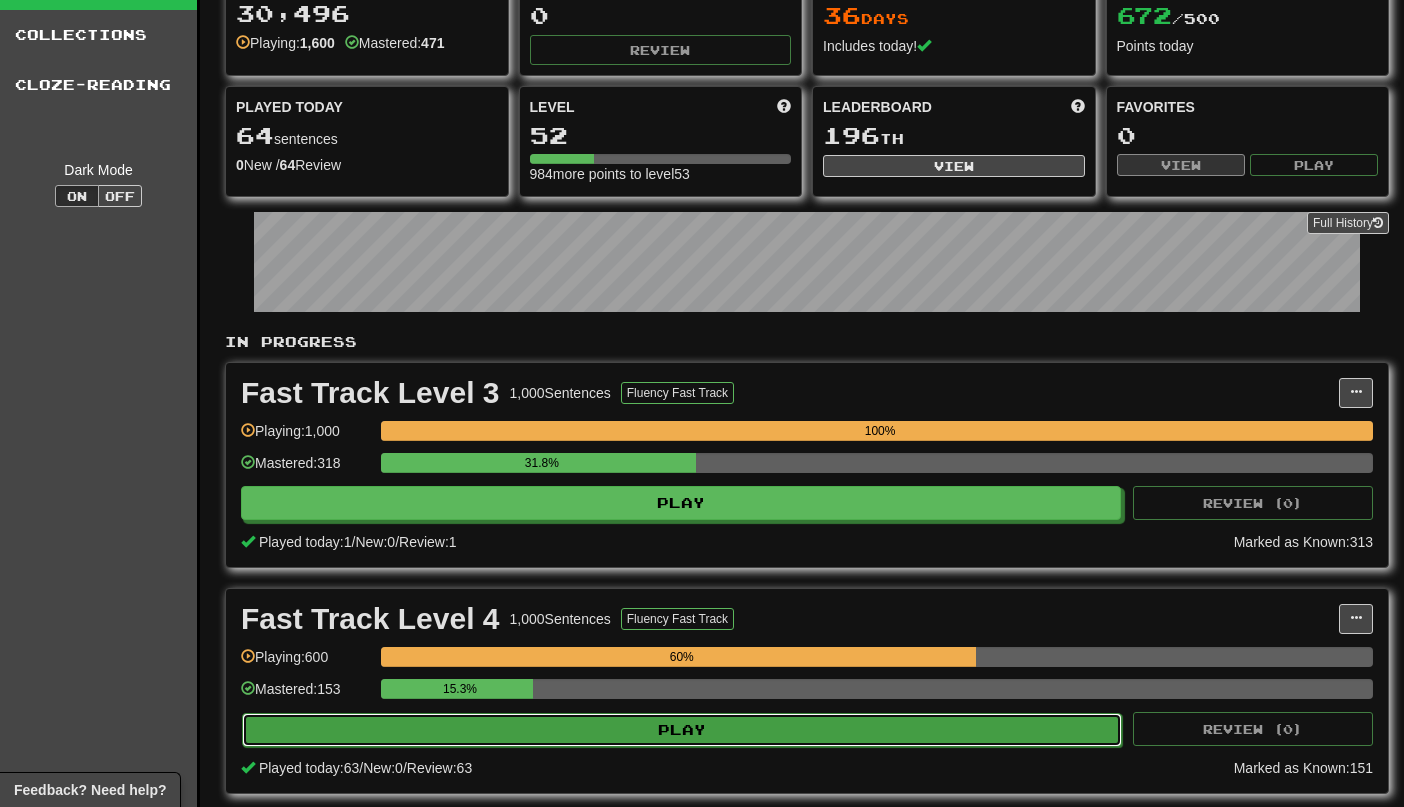 click on "Play" at bounding box center [682, 730] 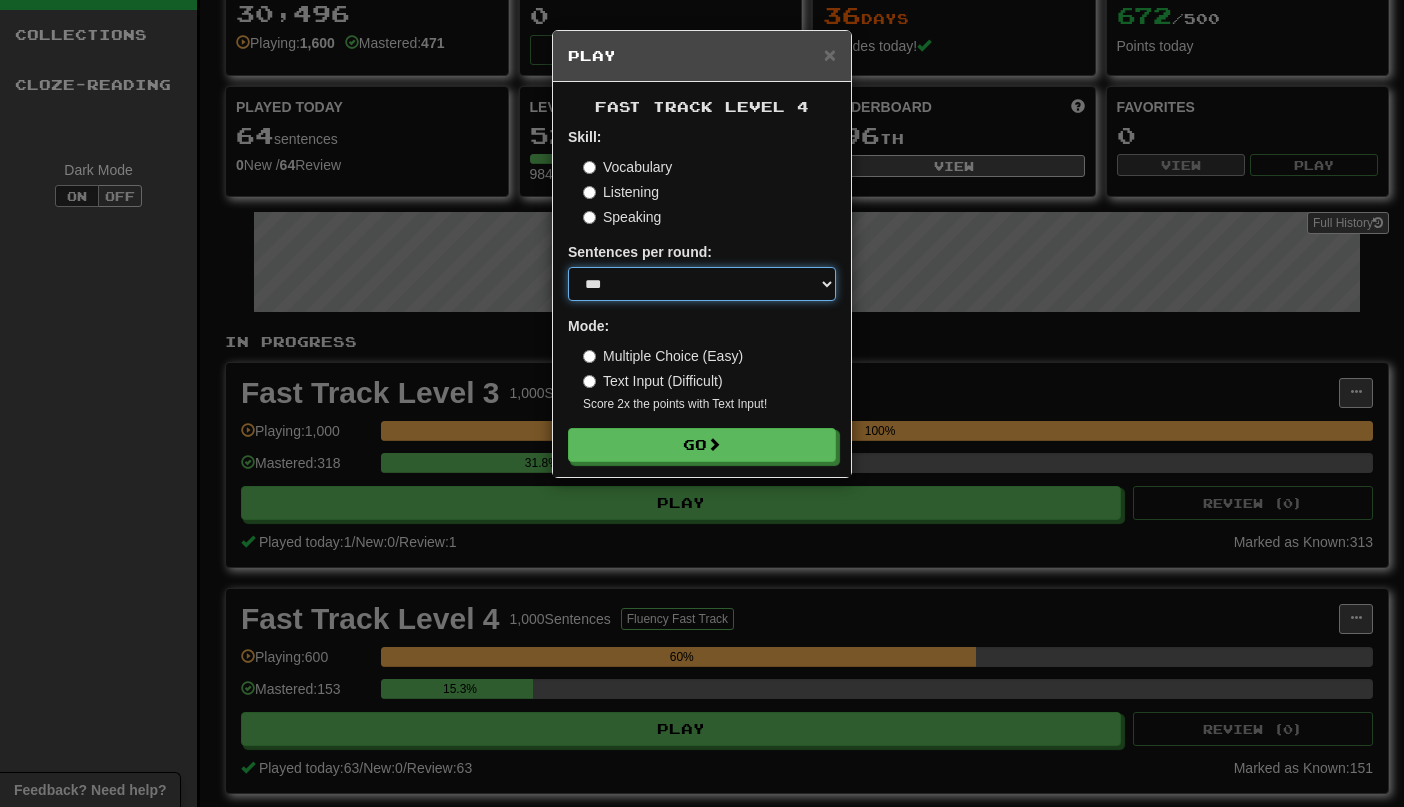 click on "* ** ** ** ** ** *** ********" at bounding box center (702, 284) 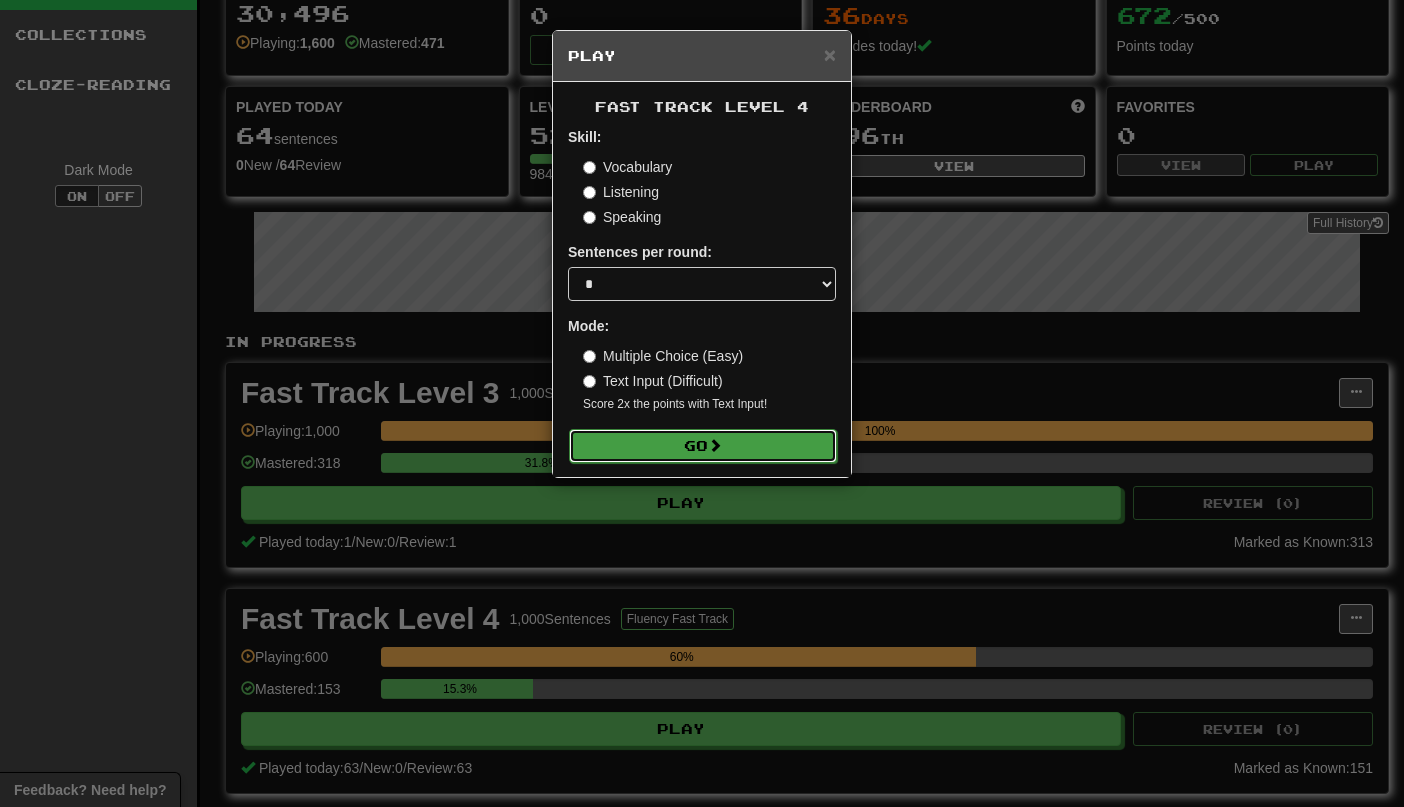 click on "Go" at bounding box center [703, 446] 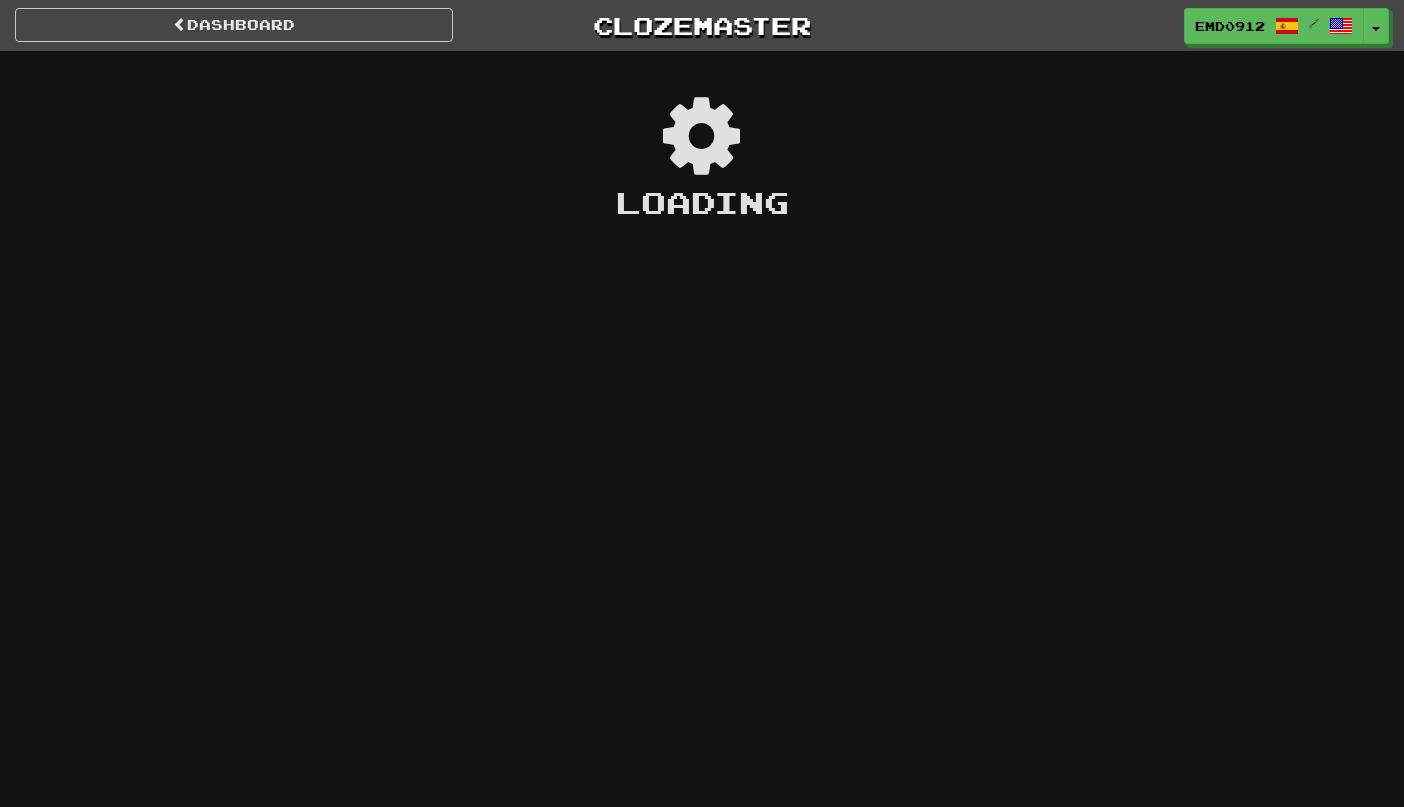 scroll, scrollTop: 0, scrollLeft: 0, axis: both 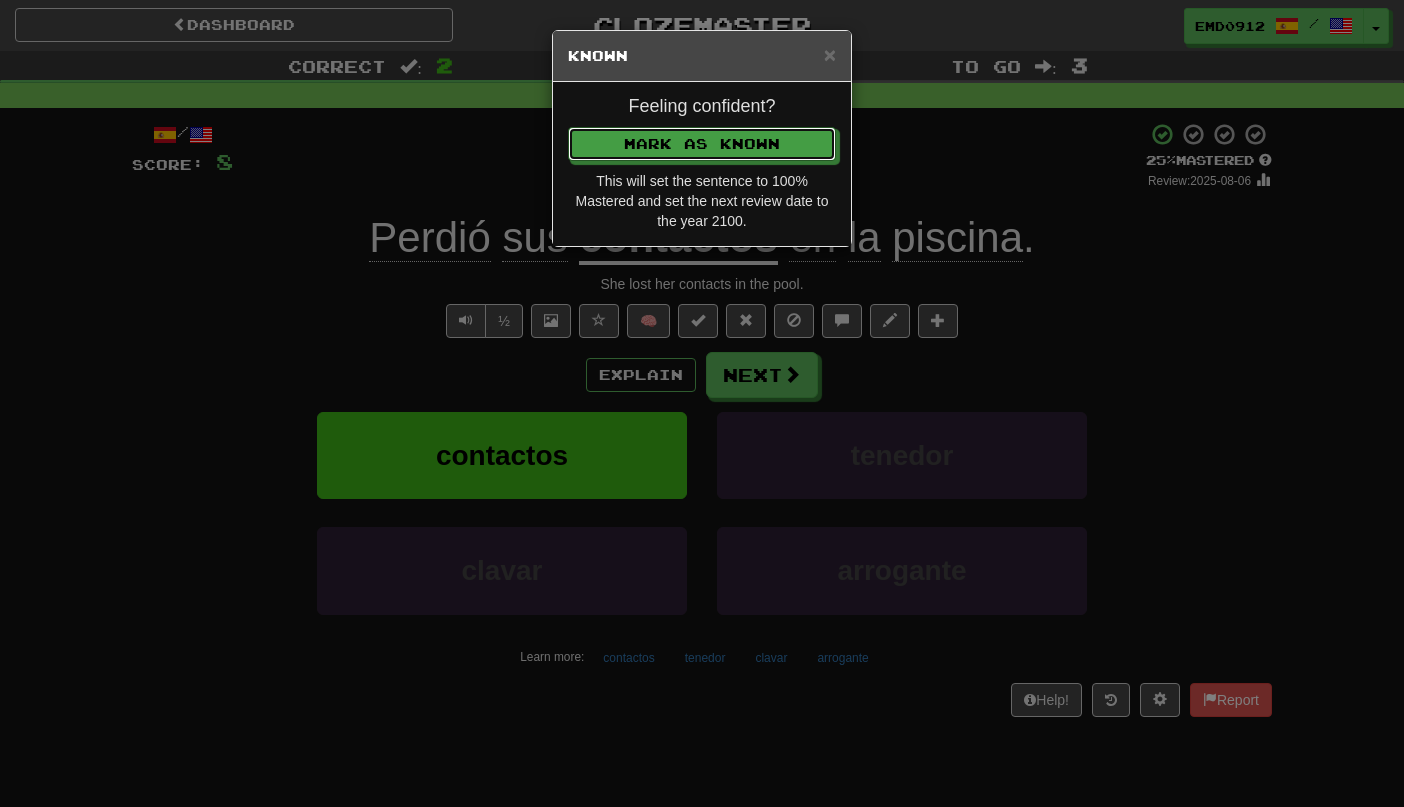 type 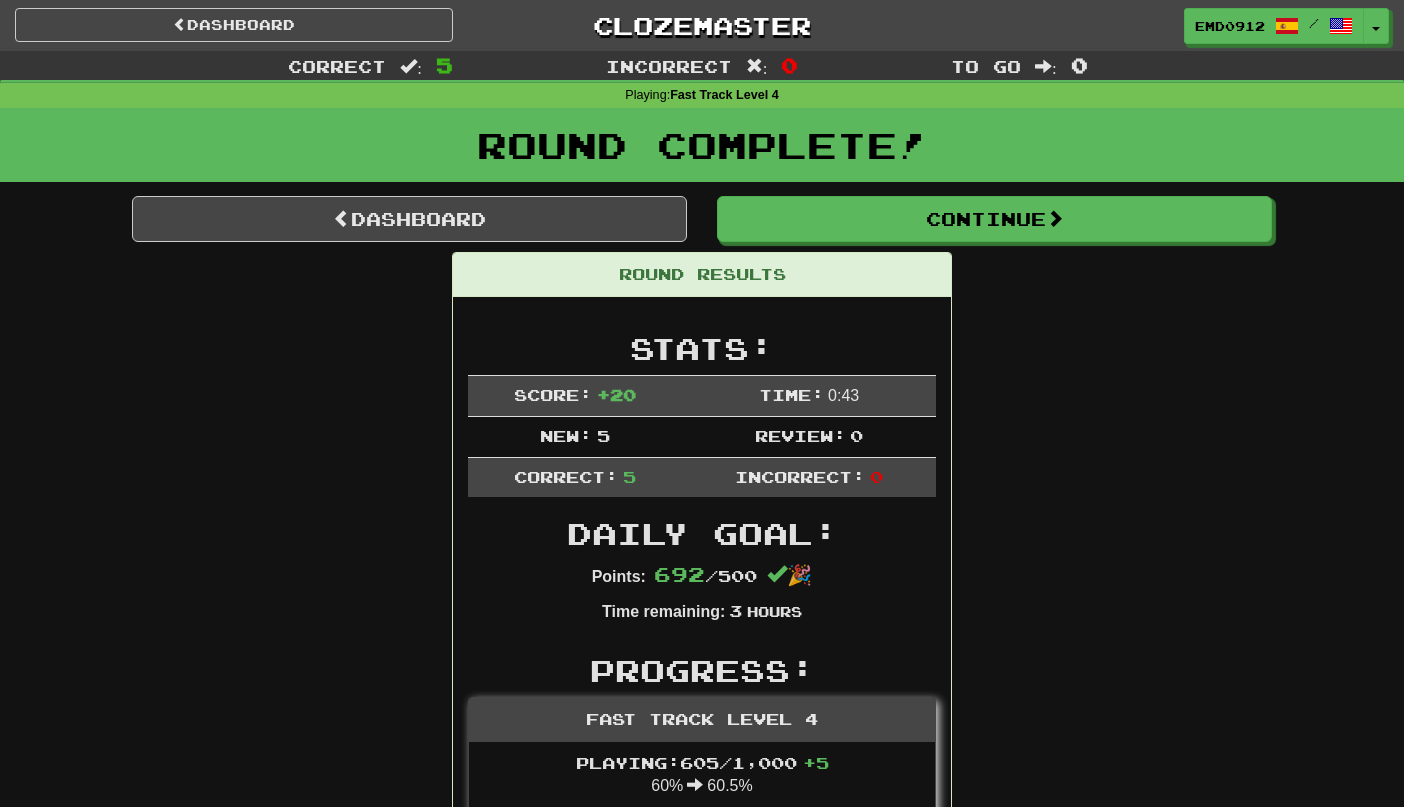 click on "Round Complete!" at bounding box center [702, 152] 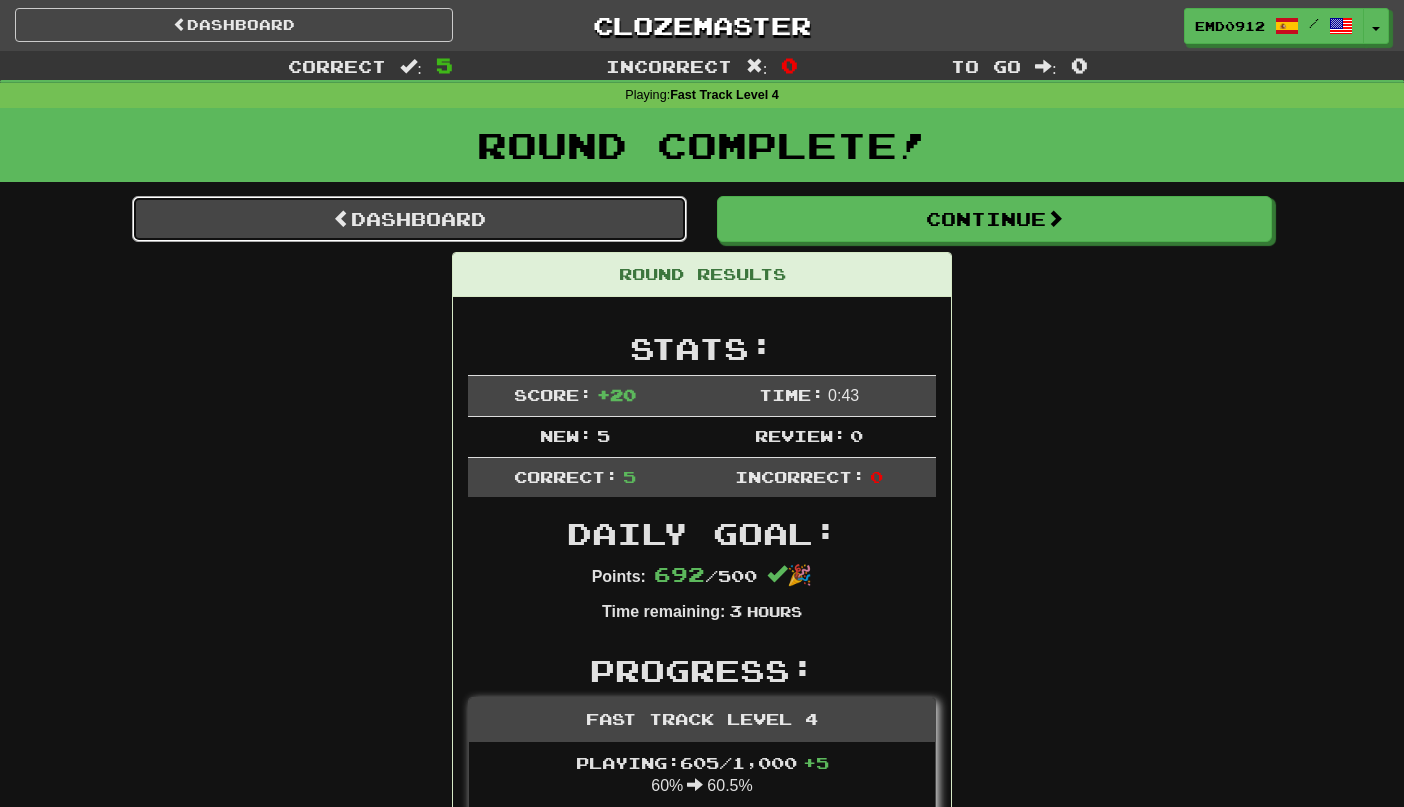 click on "Dashboard" at bounding box center (409, 219) 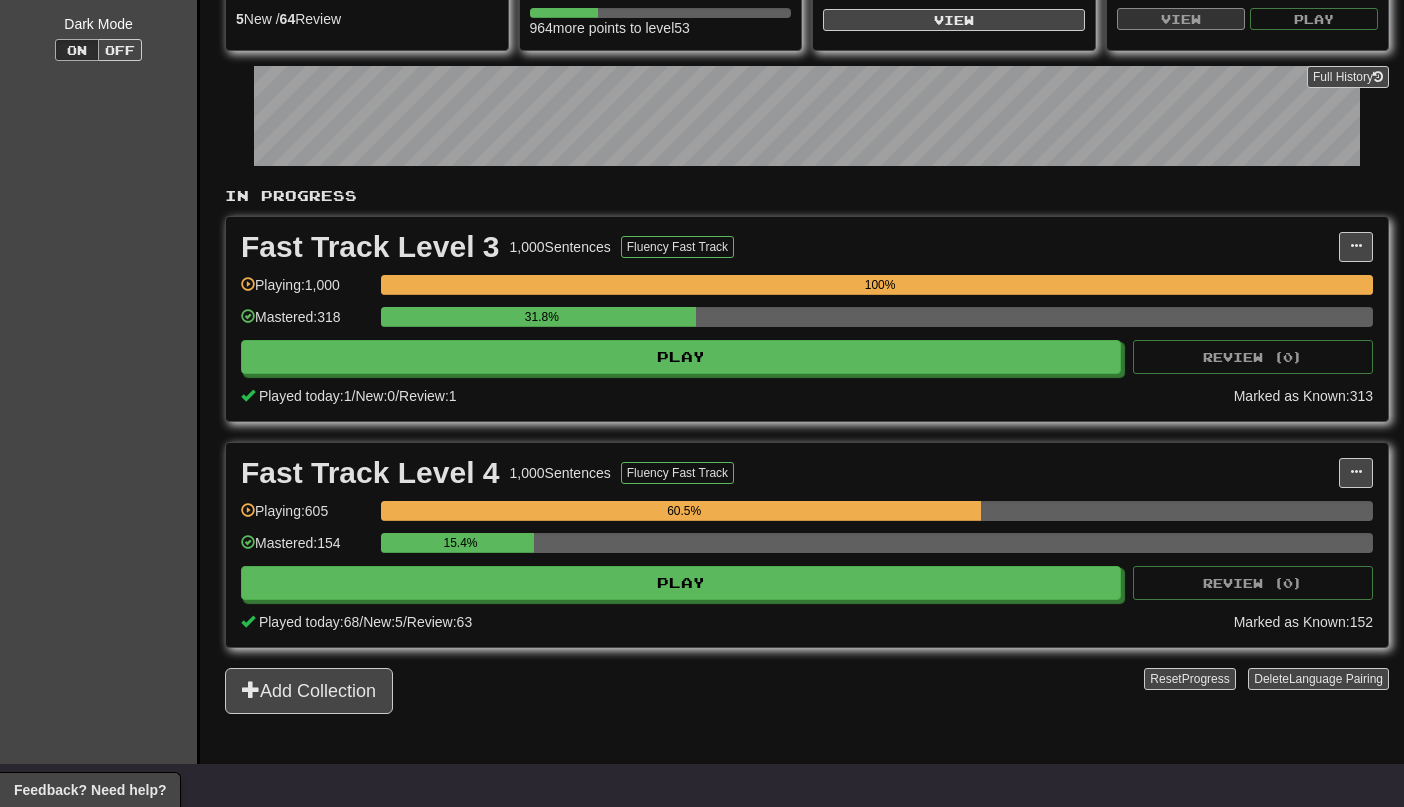 scroll, scrollTop: 249, scrollLeft: 0, axis: vertical 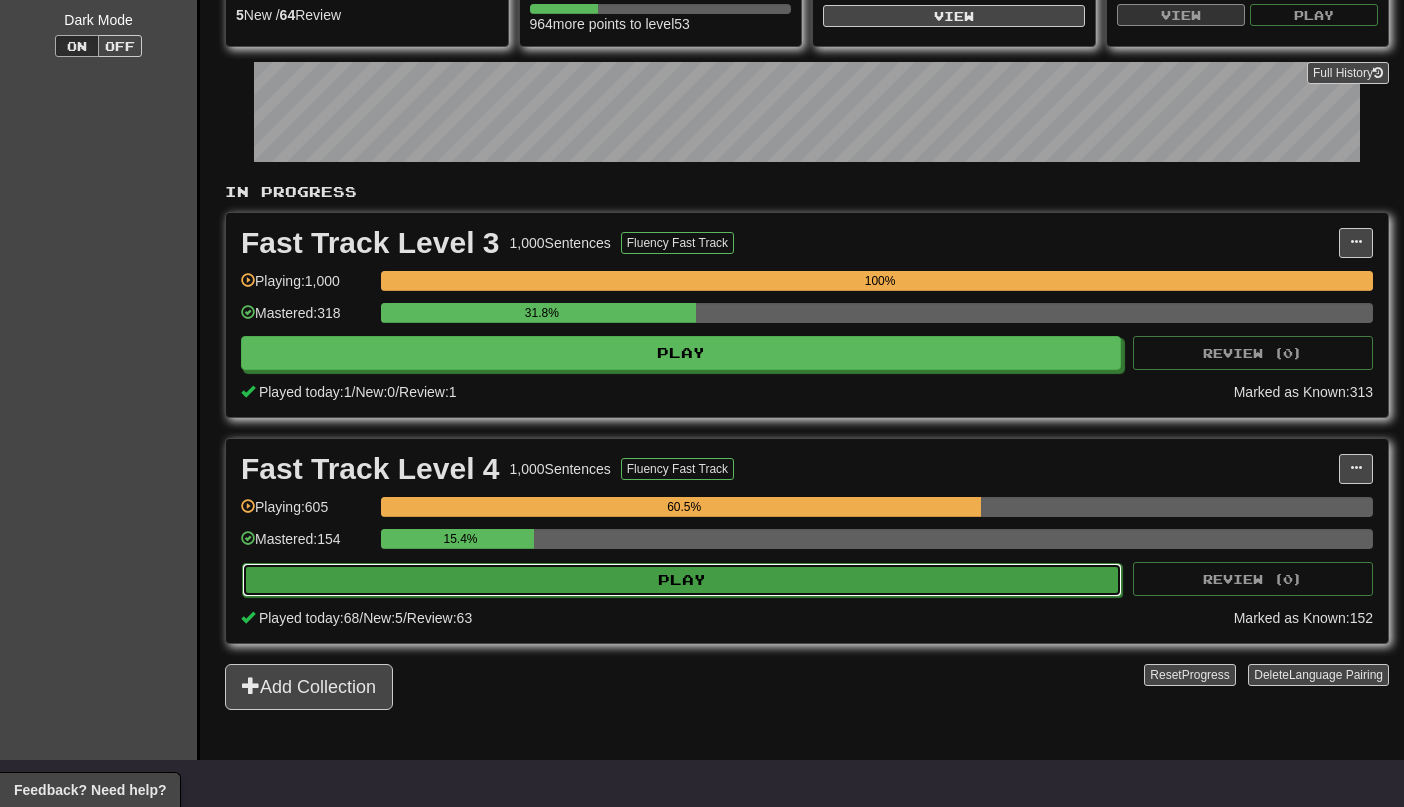 click on "Play" at bounding box center [682, 580] 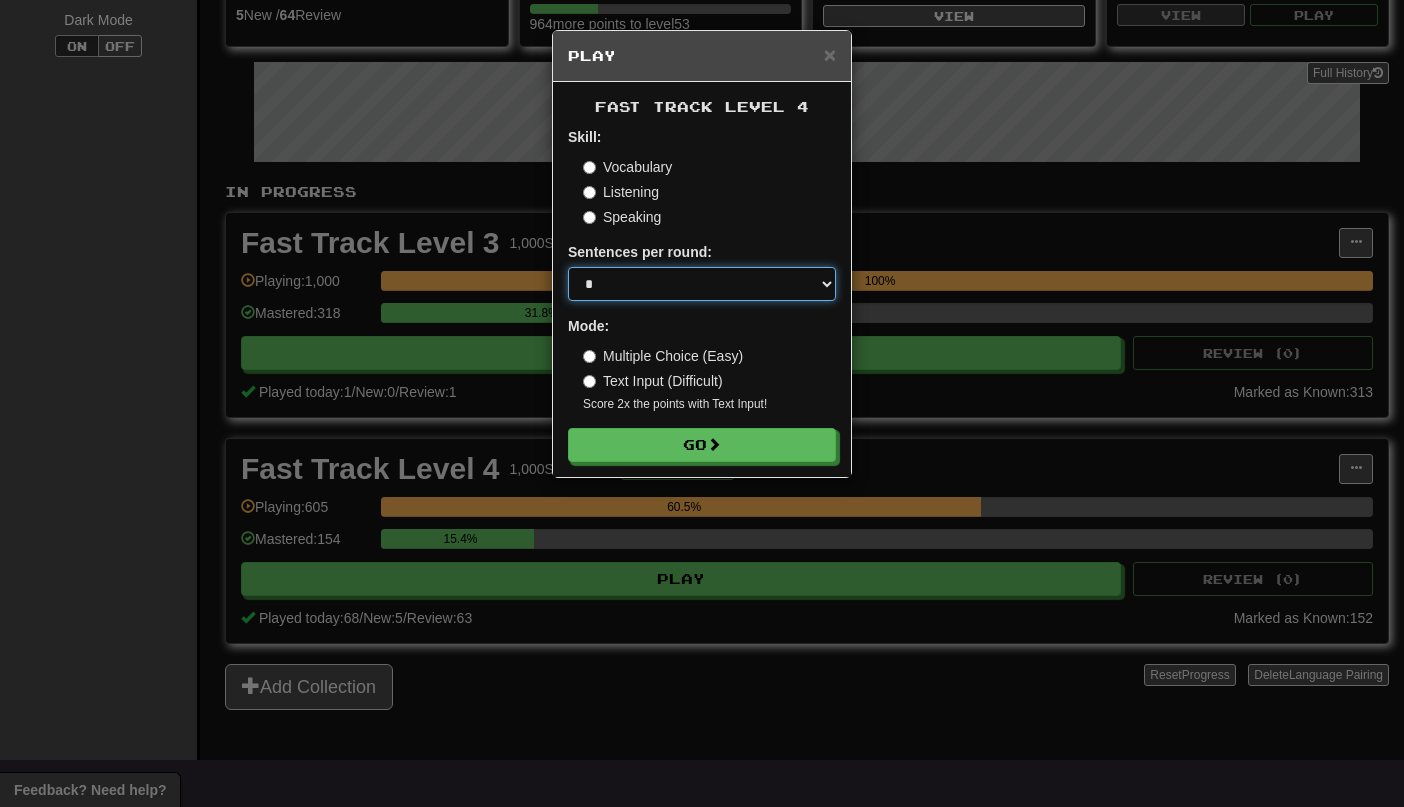 click on "* ** ** ** ** ** *** ********" at bounding box center (702, 284) 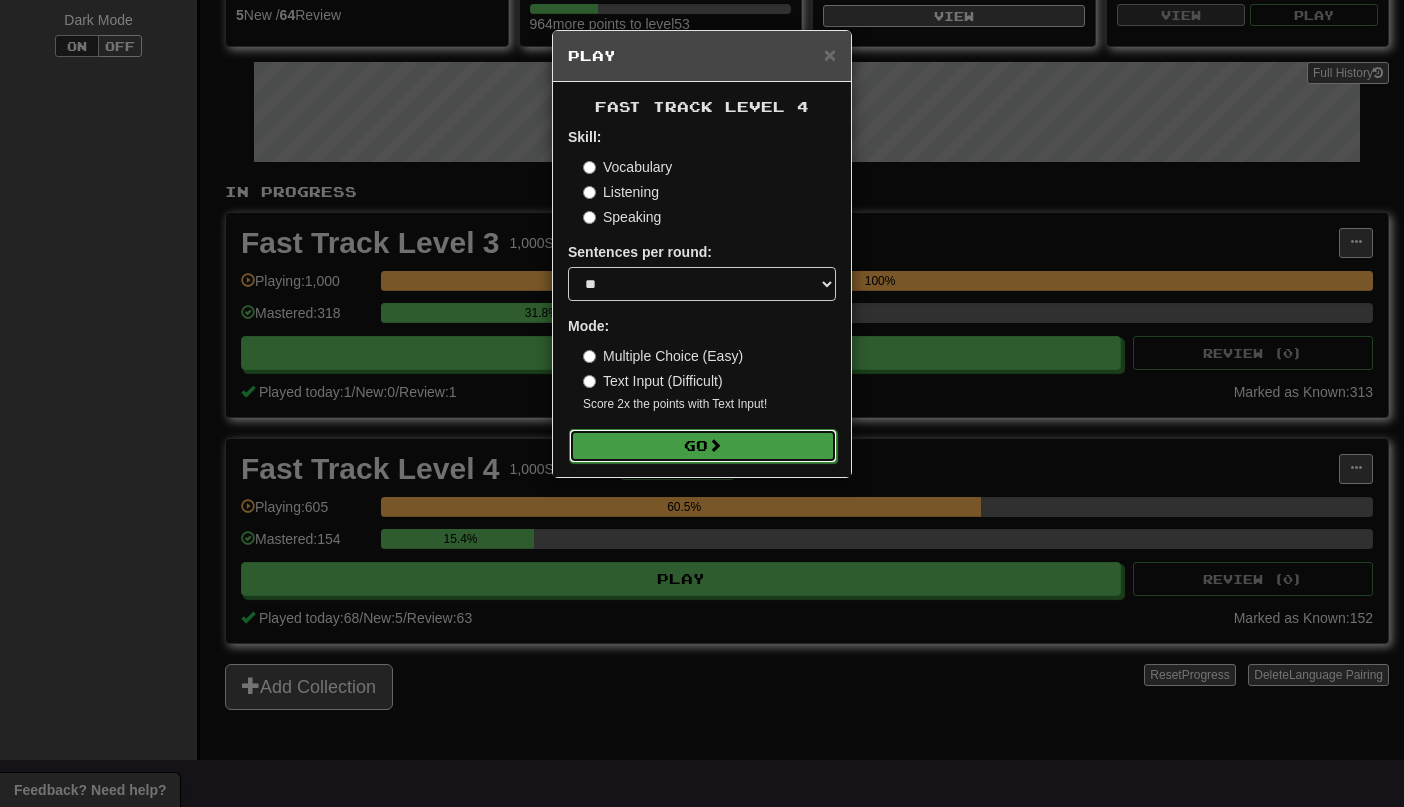 click on "Go" at bounding box center (703, 446) 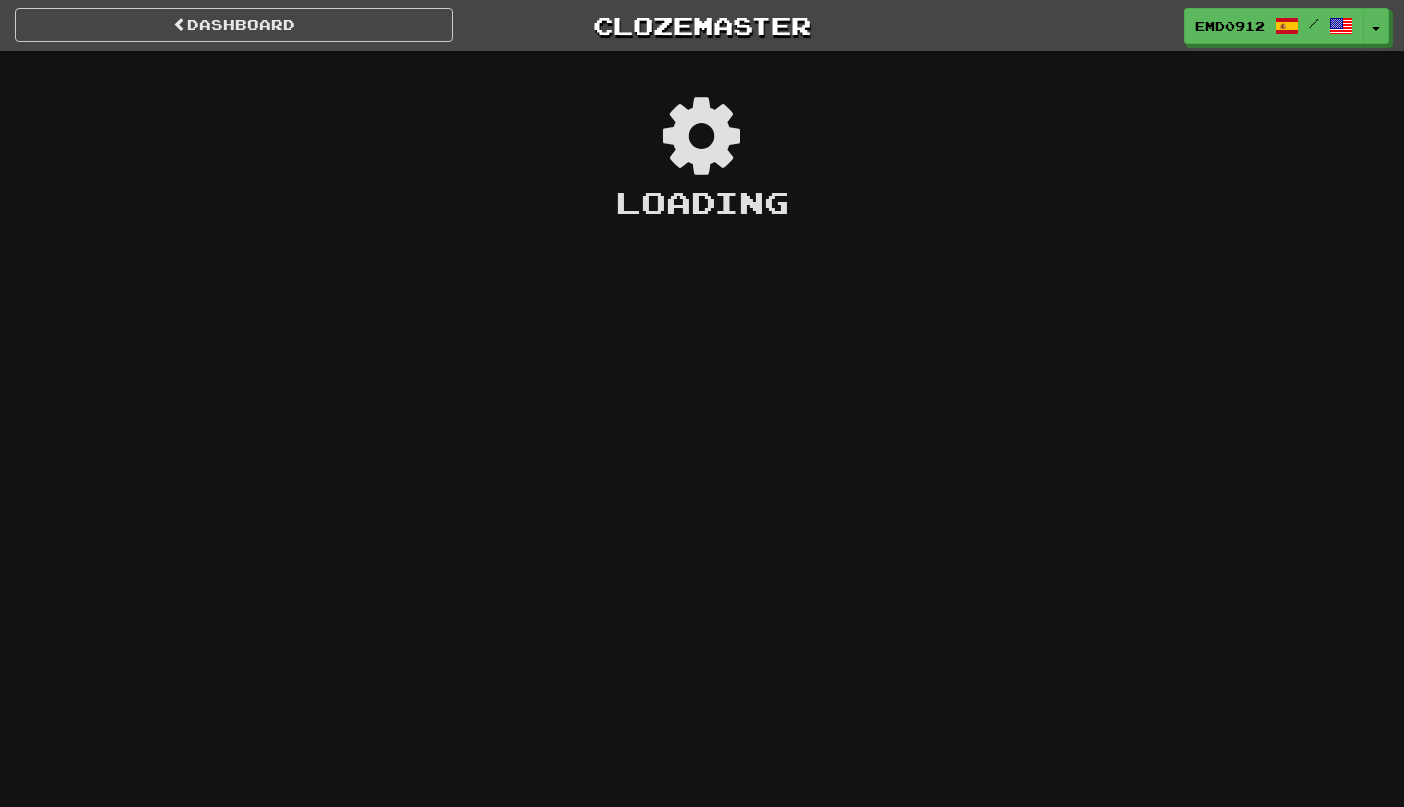 scroll, scrollTop: 0, scrollLeft: 0, axis: both 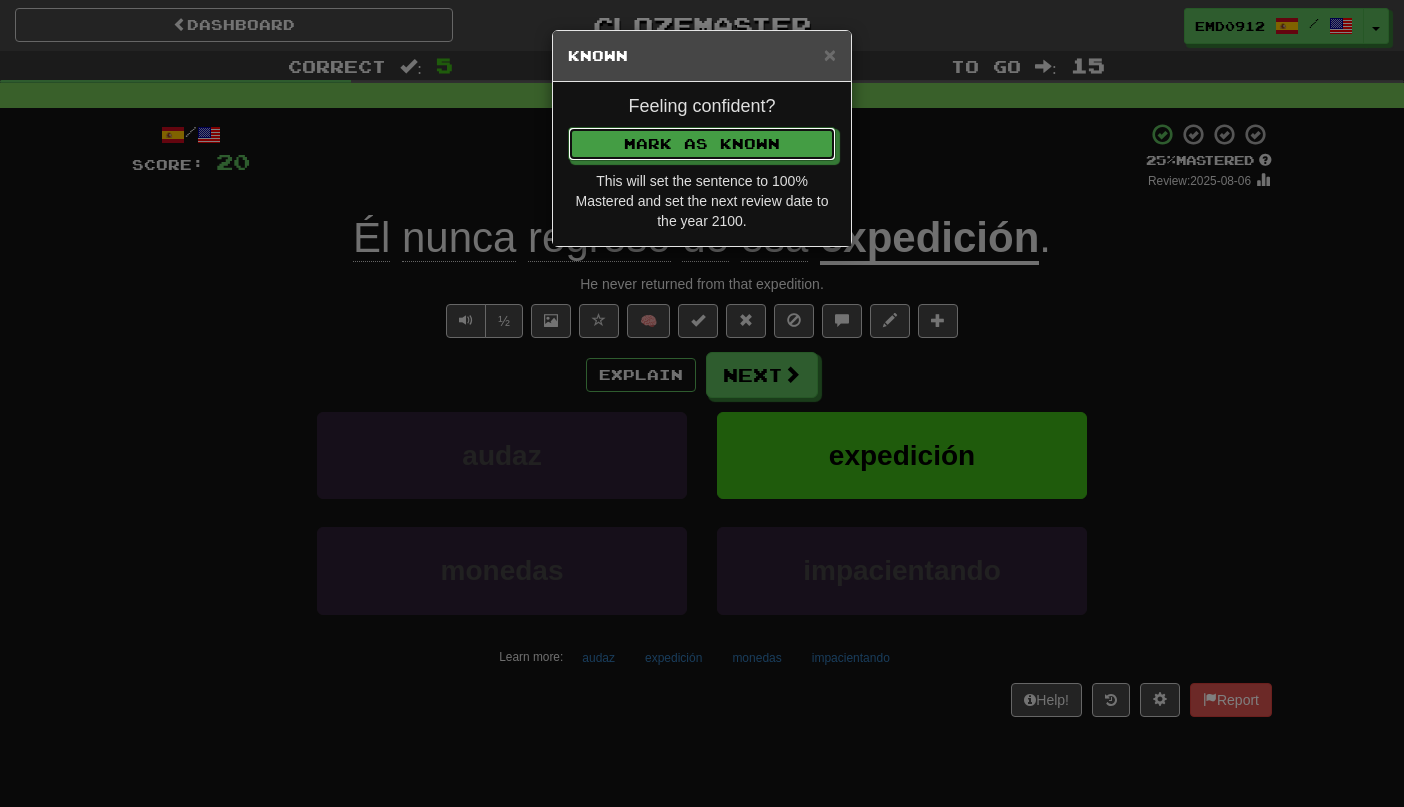 type 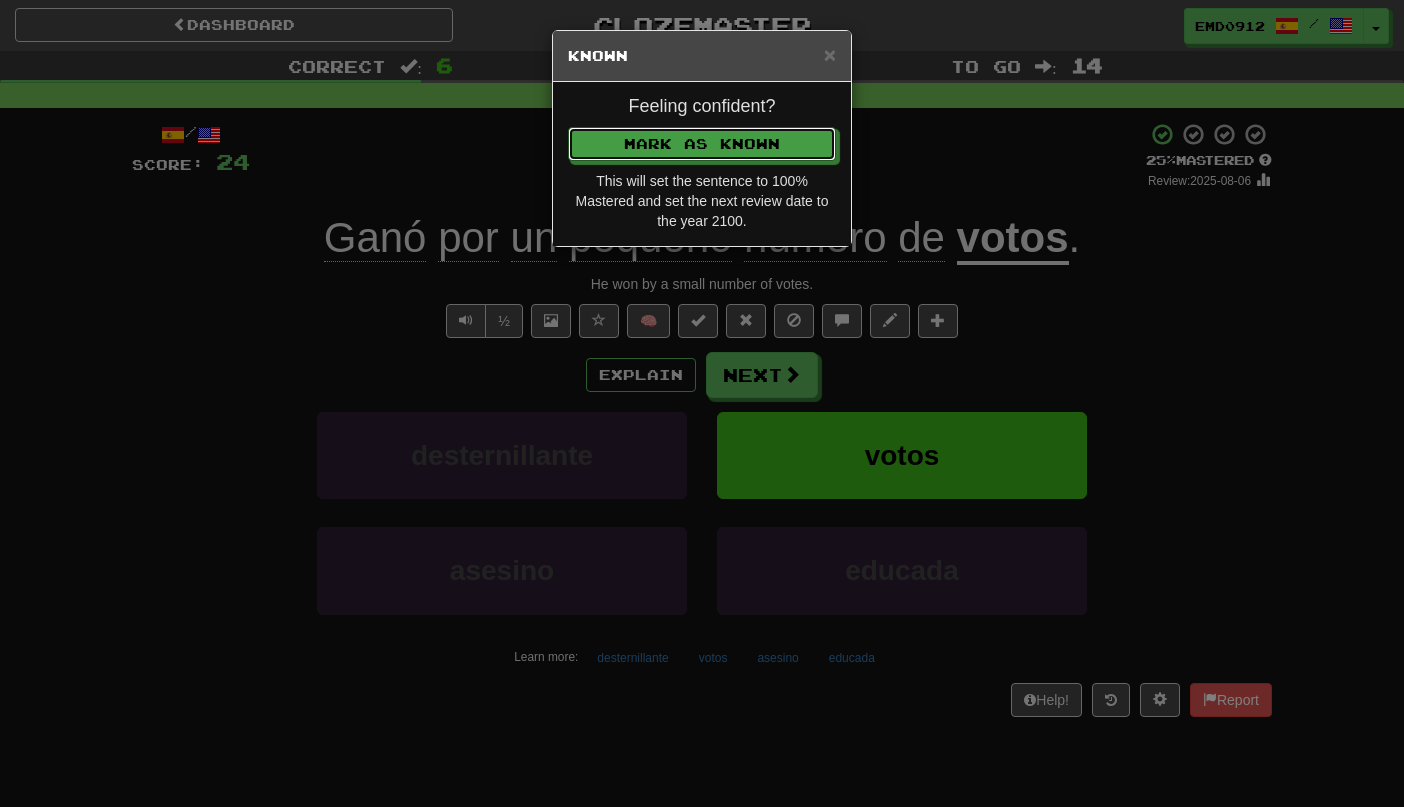 click on "Mark as Known" at bounding box center (702, 144) 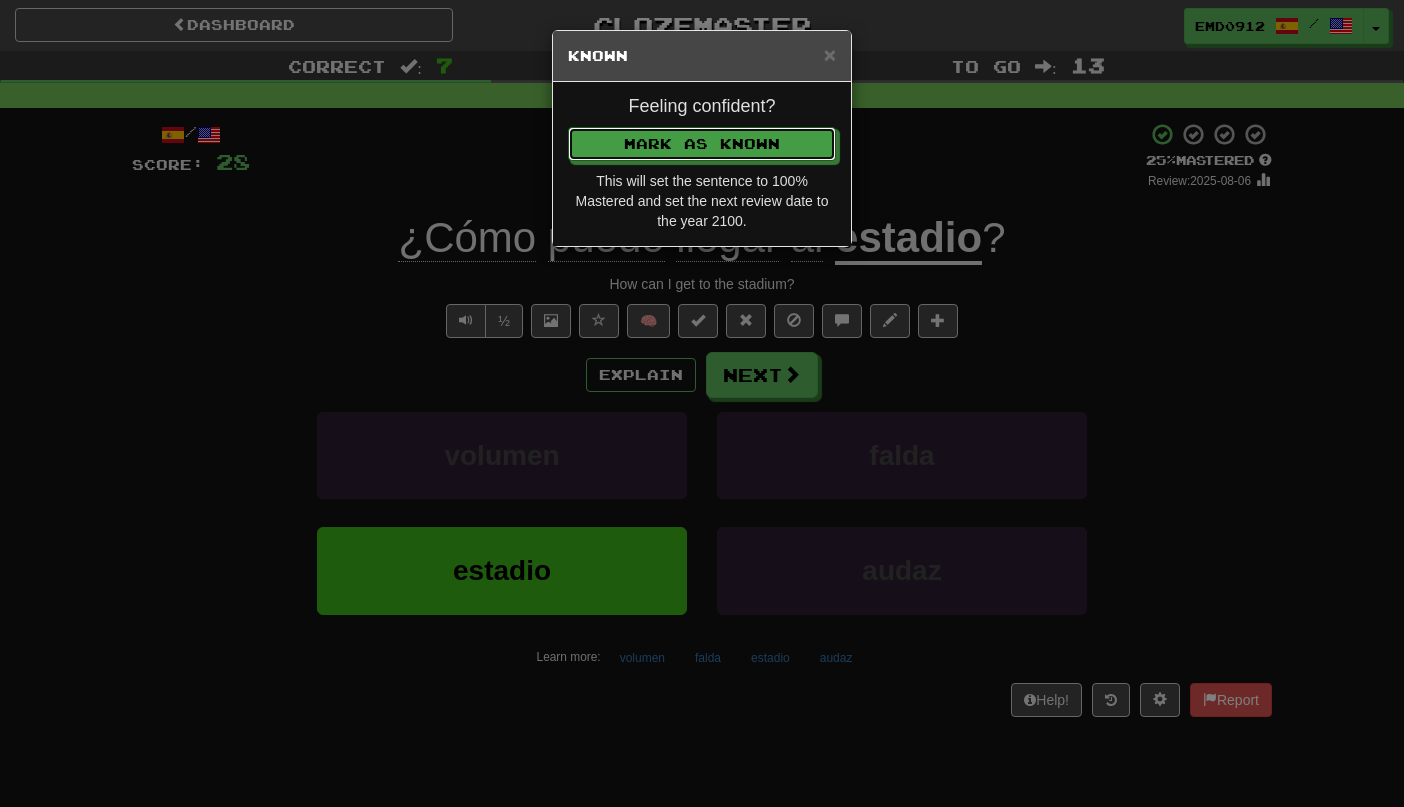 click on "Mark as Known" at bounding box center [702, 144] 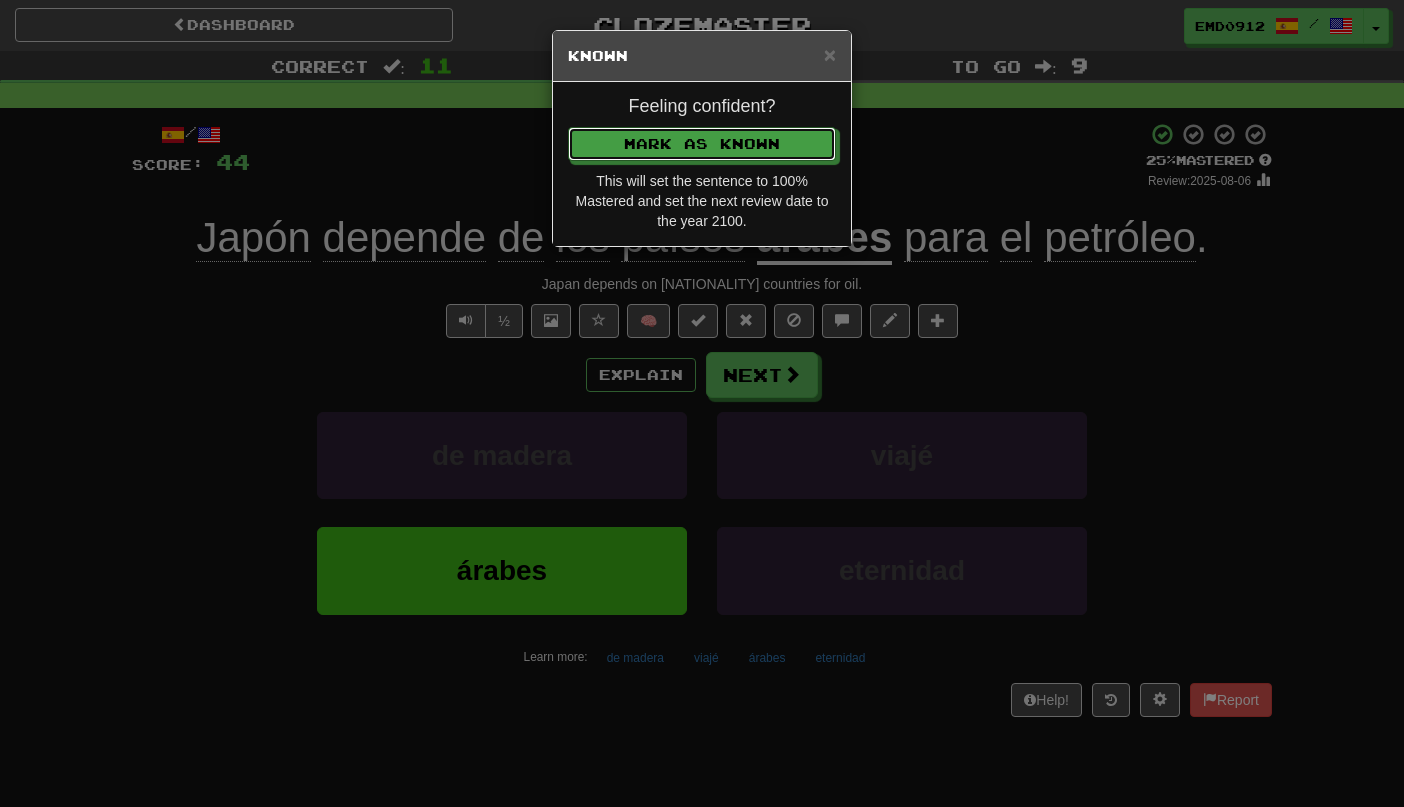 click on "Mark as Known" at bounding box center [702, 144] 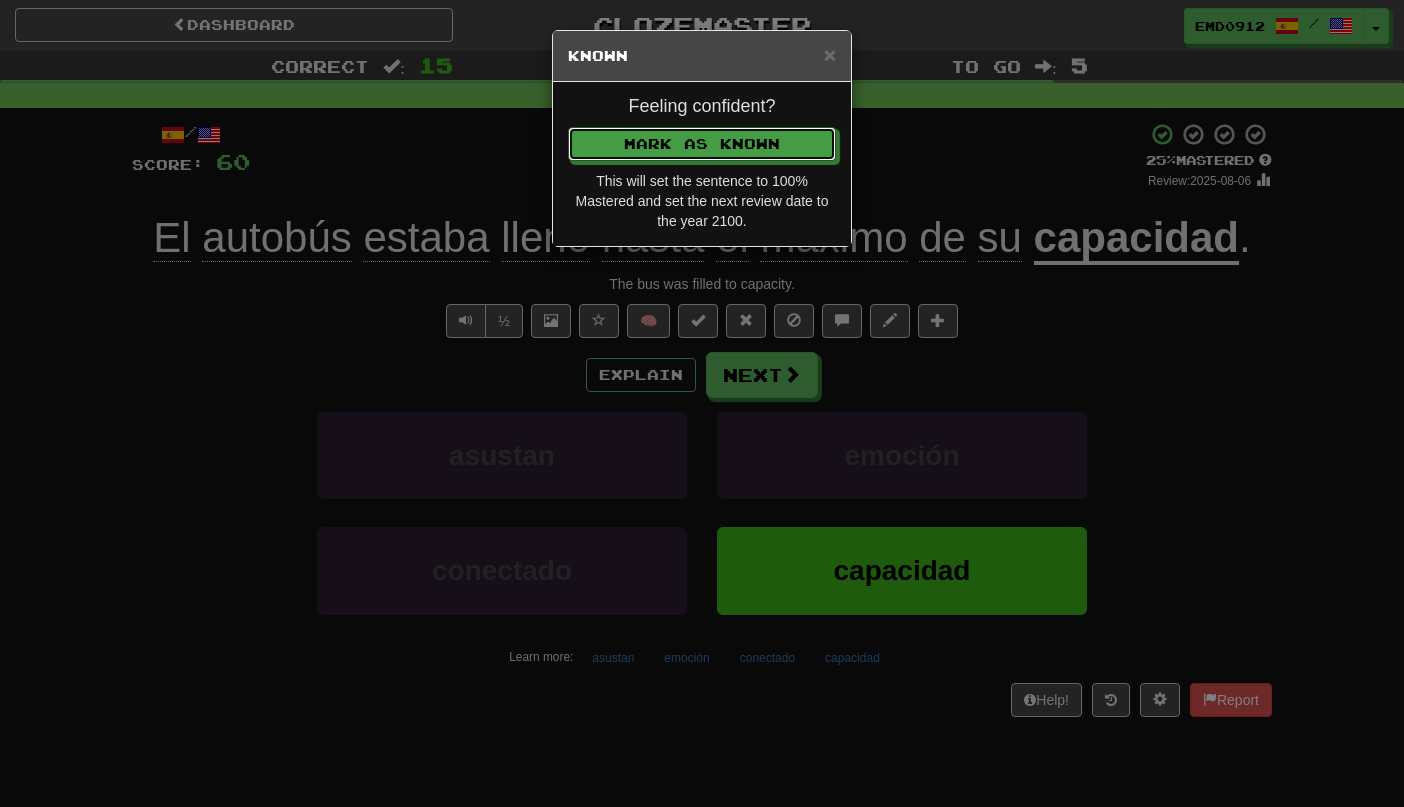 click on "Mark as Known" at bounding box center [702, 144] 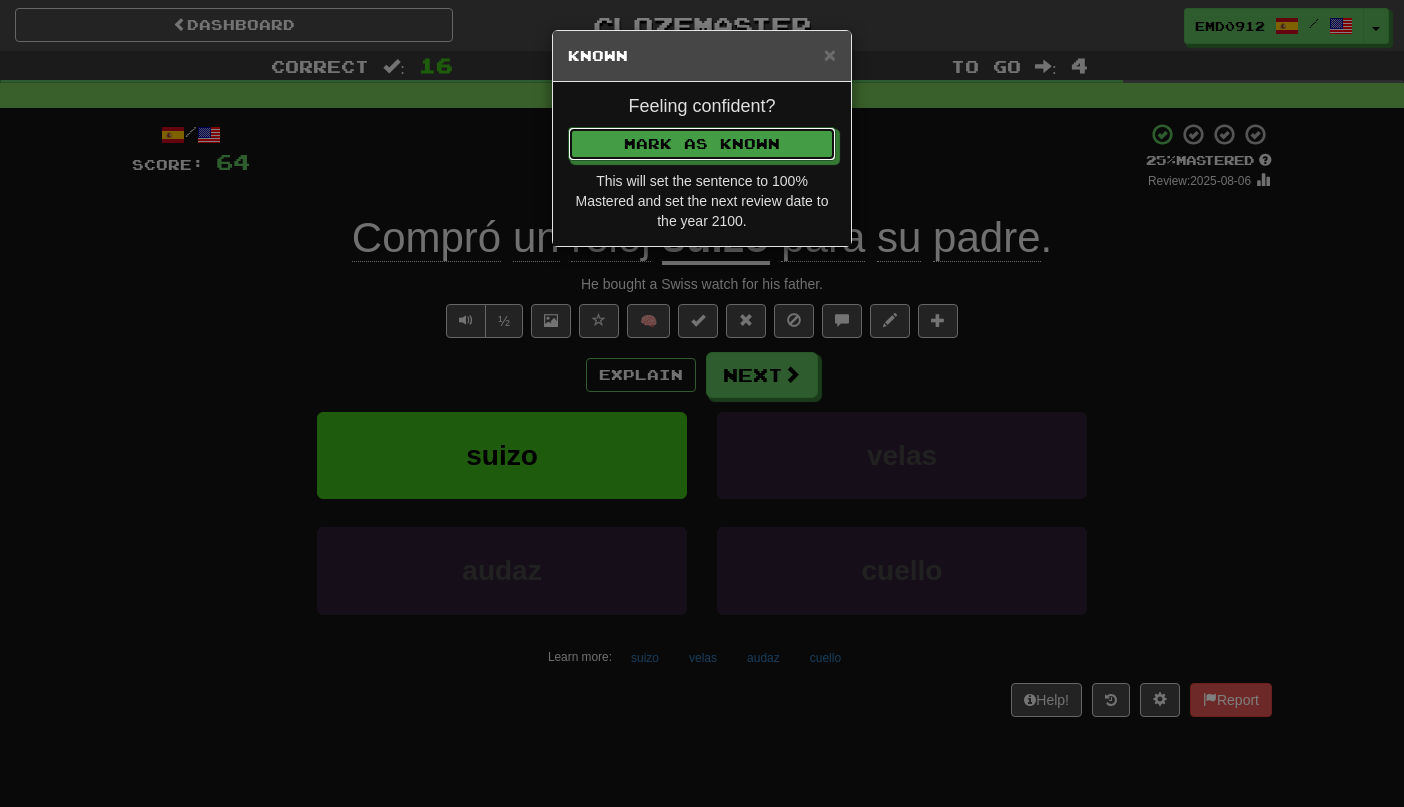 click on "Mark as Known" at bounding box center [702, 144] 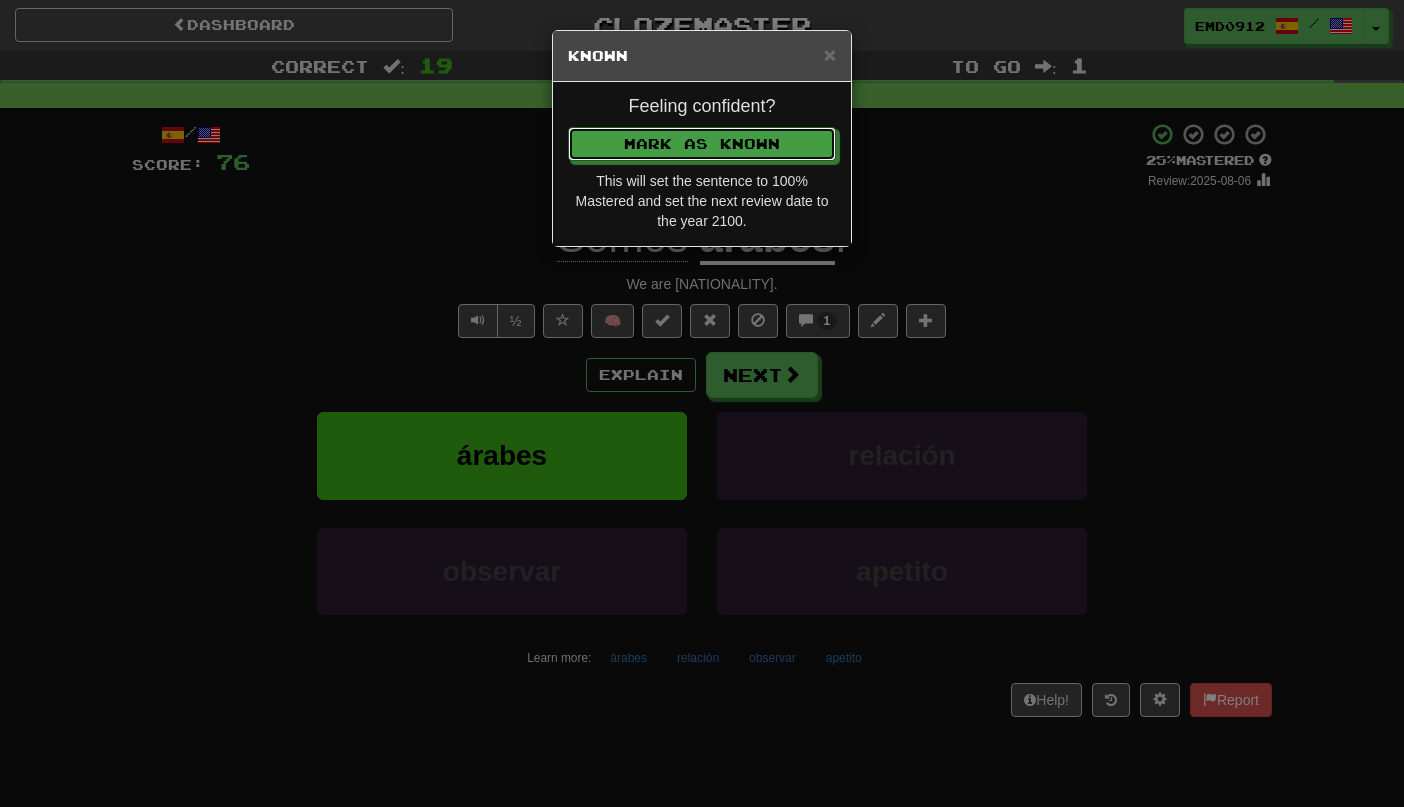 click on "Mark as Known" at bounding box center [702, 144] 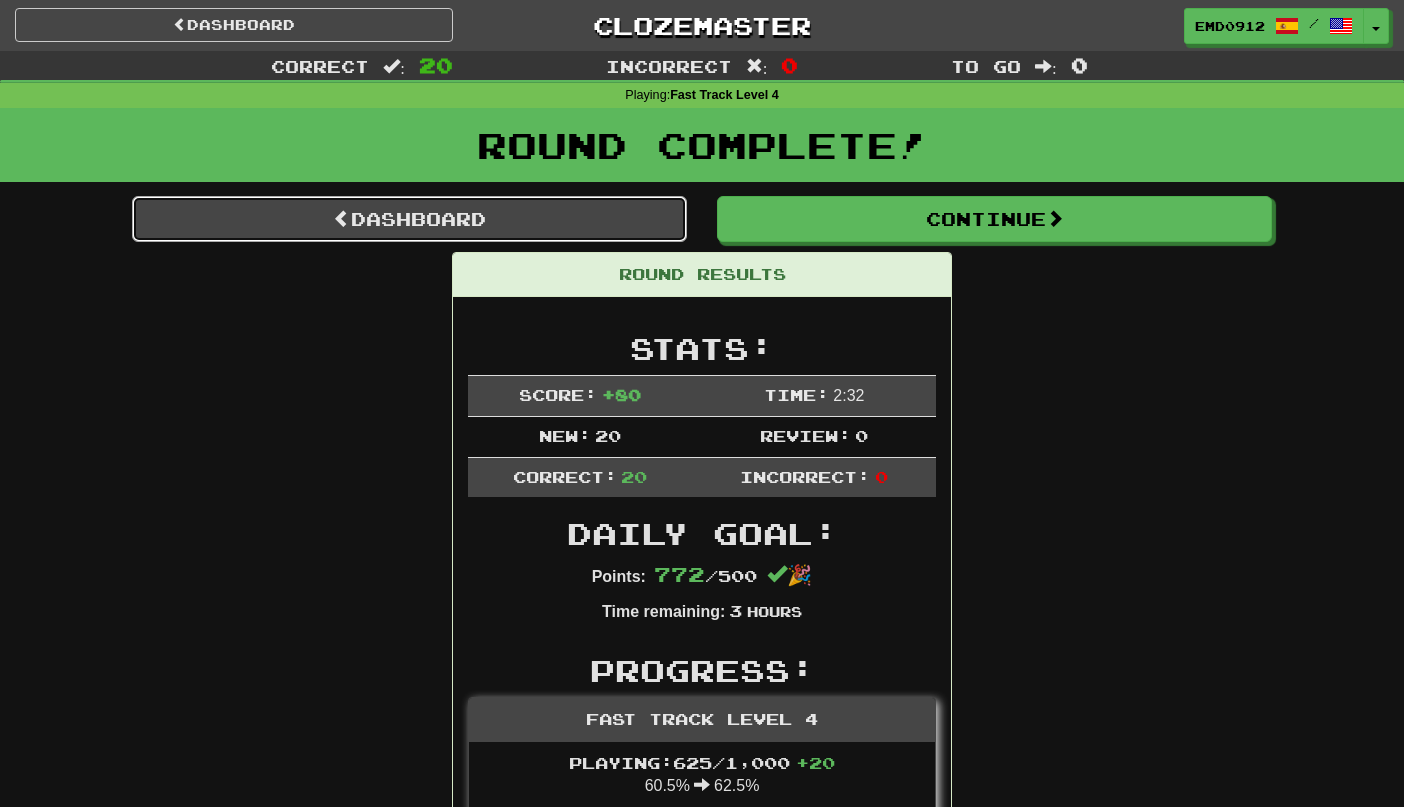 click on "Dashboard" at bounding box center [409, 219] 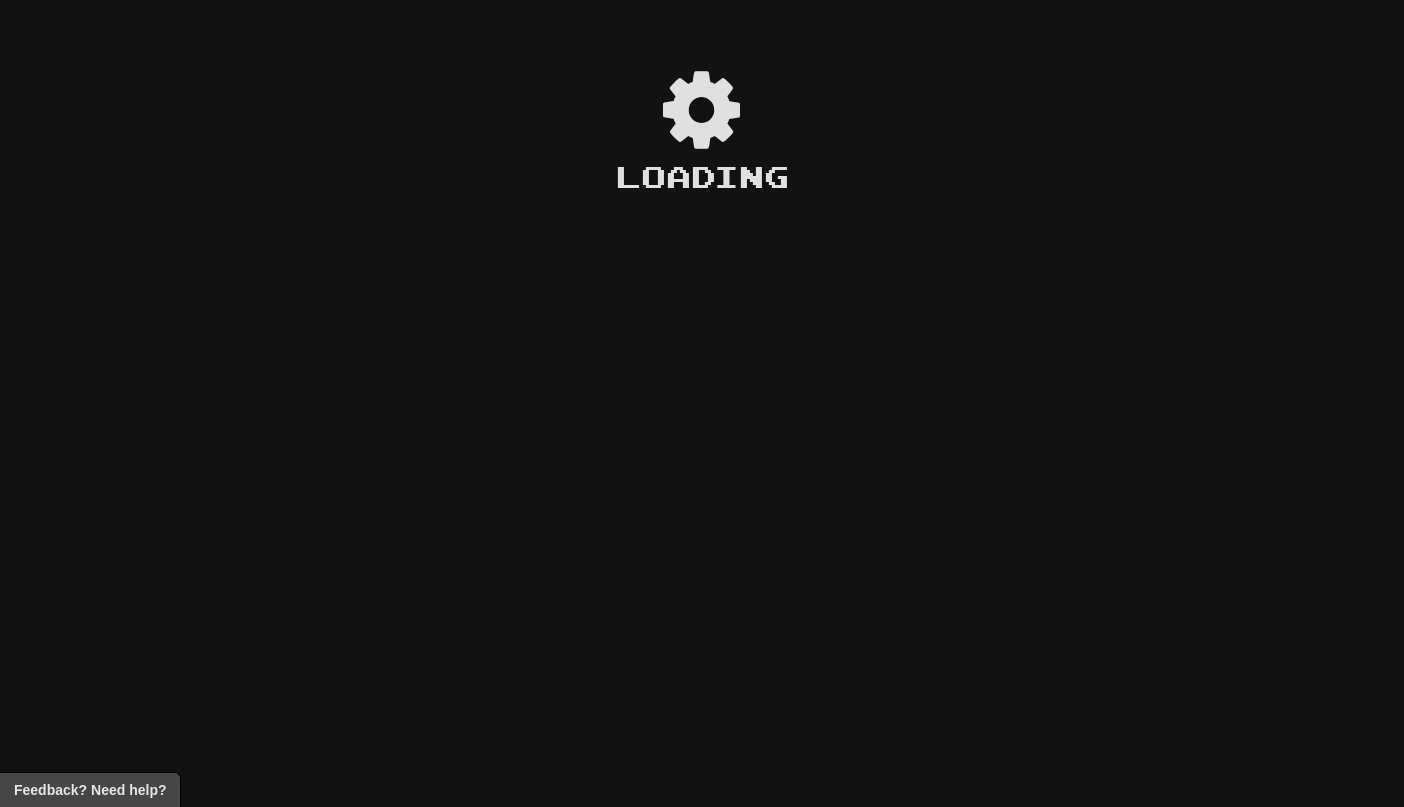 scroll, scrollTop: 0, scrollLeft: 0, axis: both 